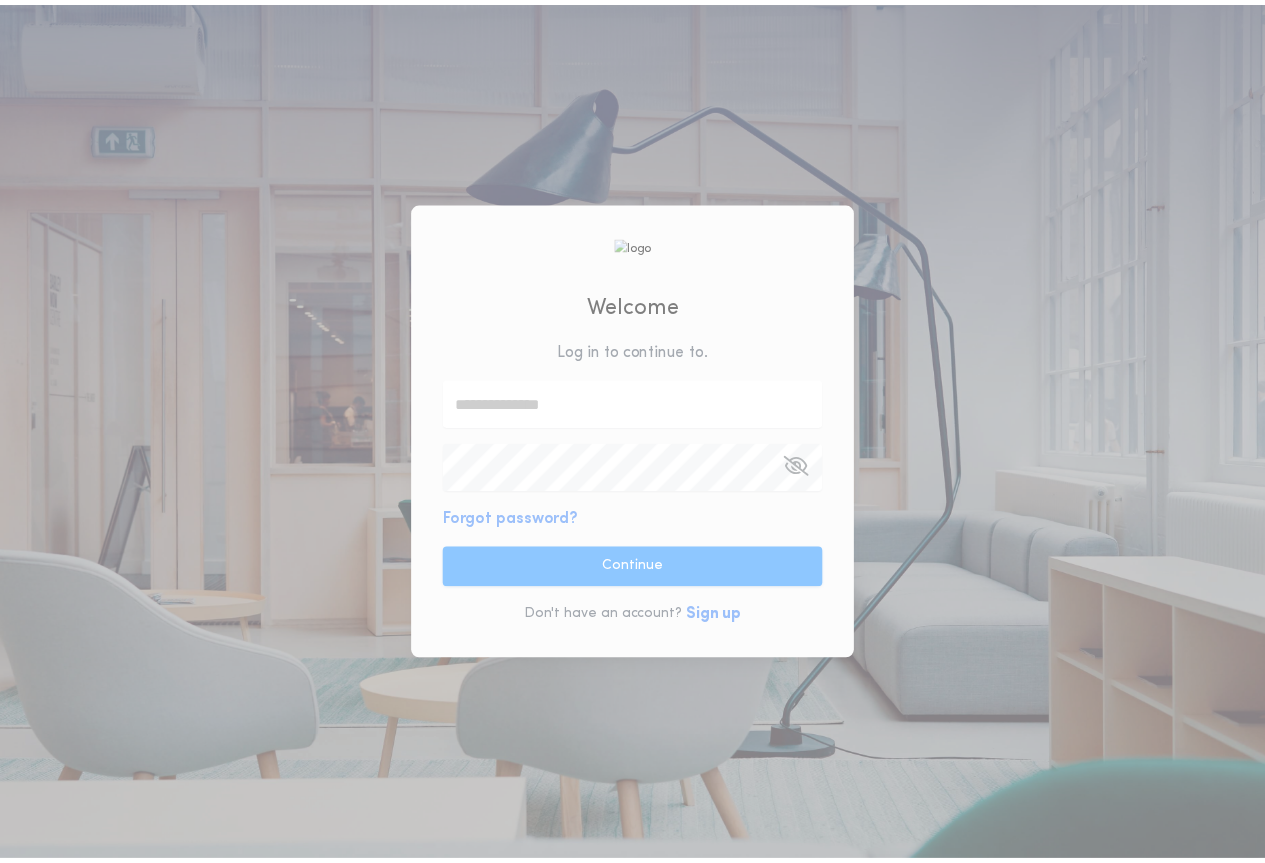 scroll, scrollTop: 0, scrollLeft: 0, axis: both 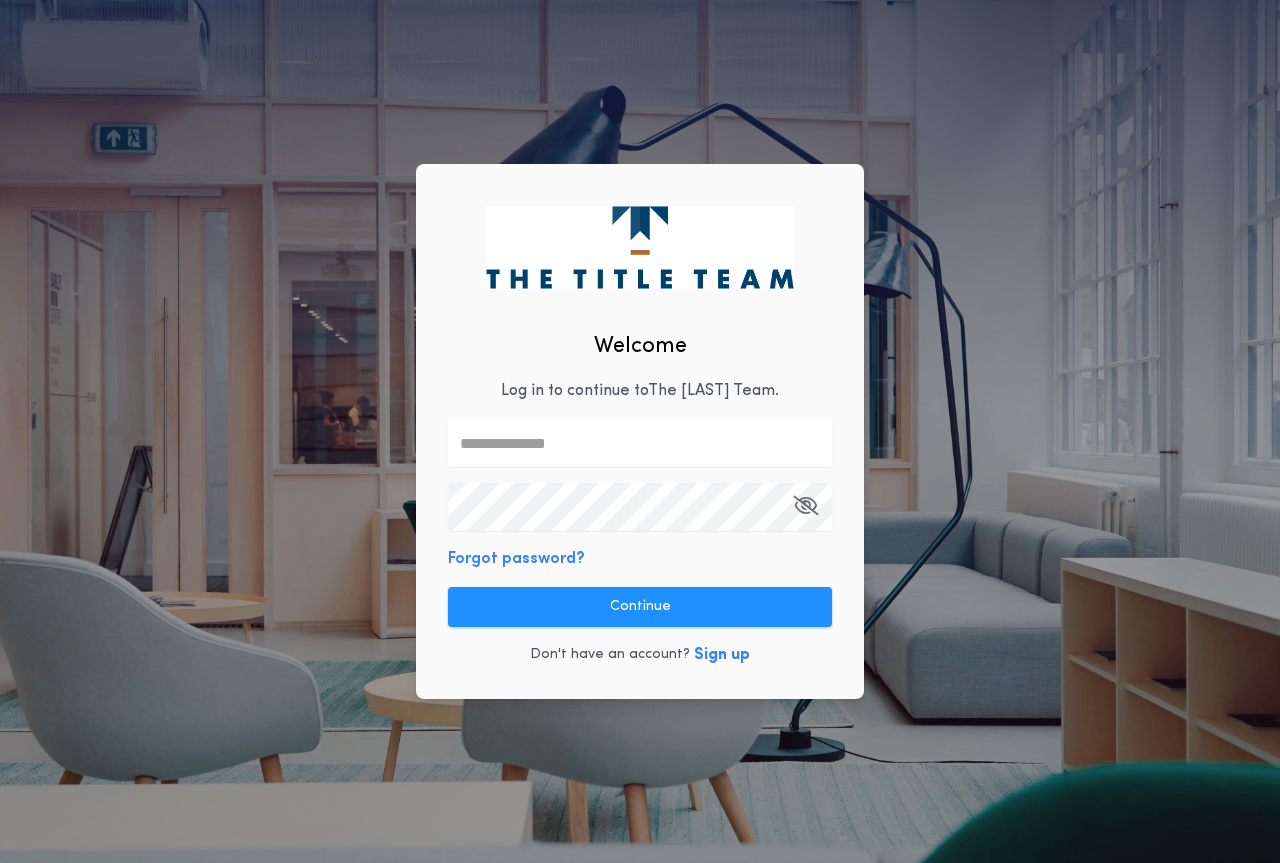 paste on "**********" 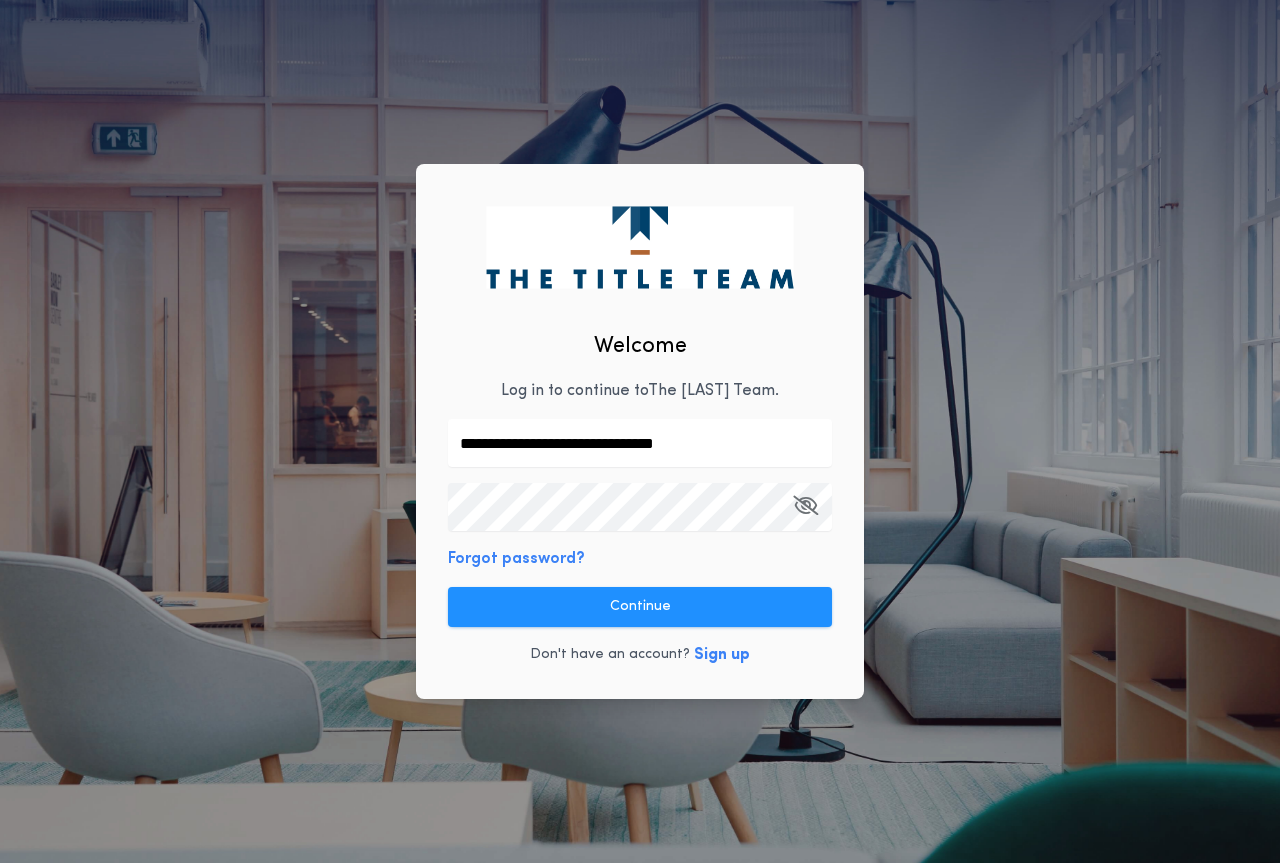 type on "**********" 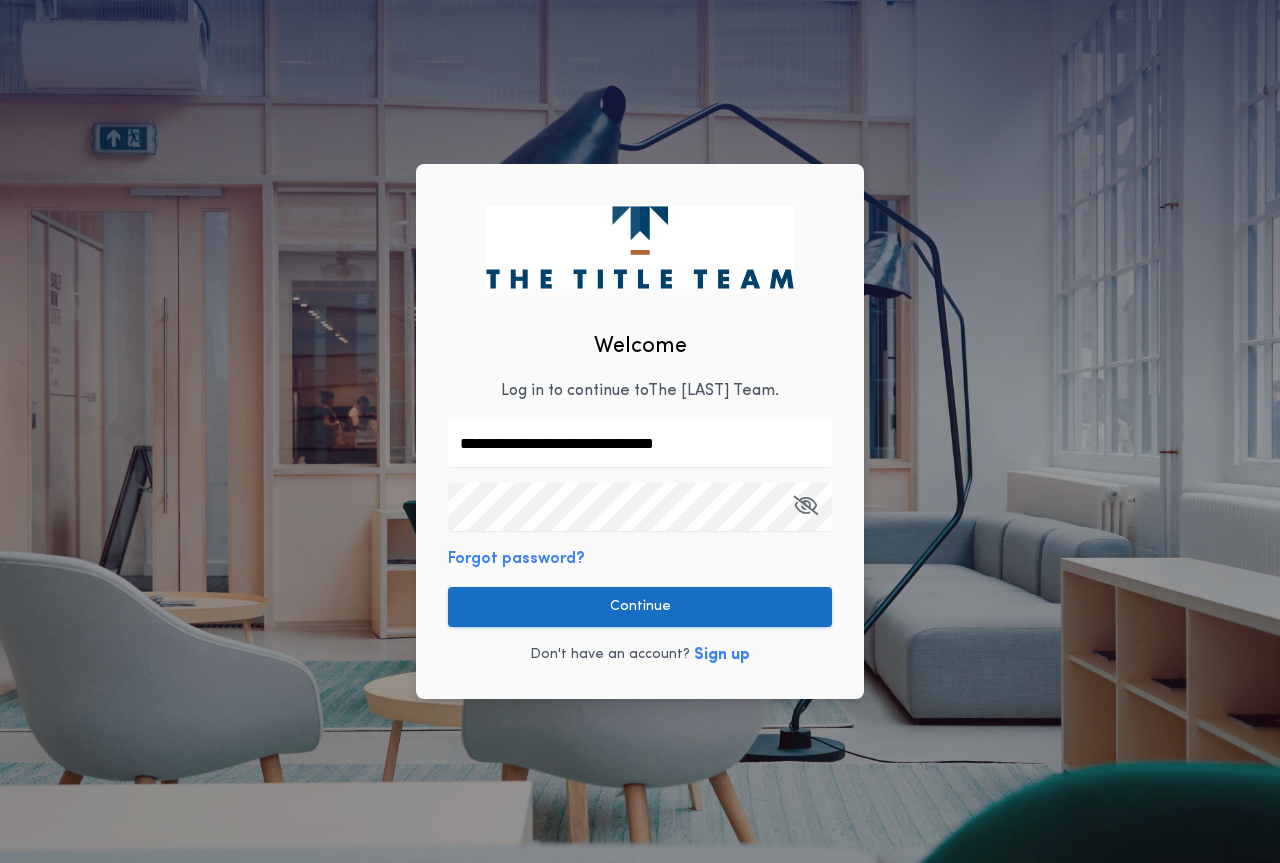 click on "Continue" at bounding box center [640, 607] 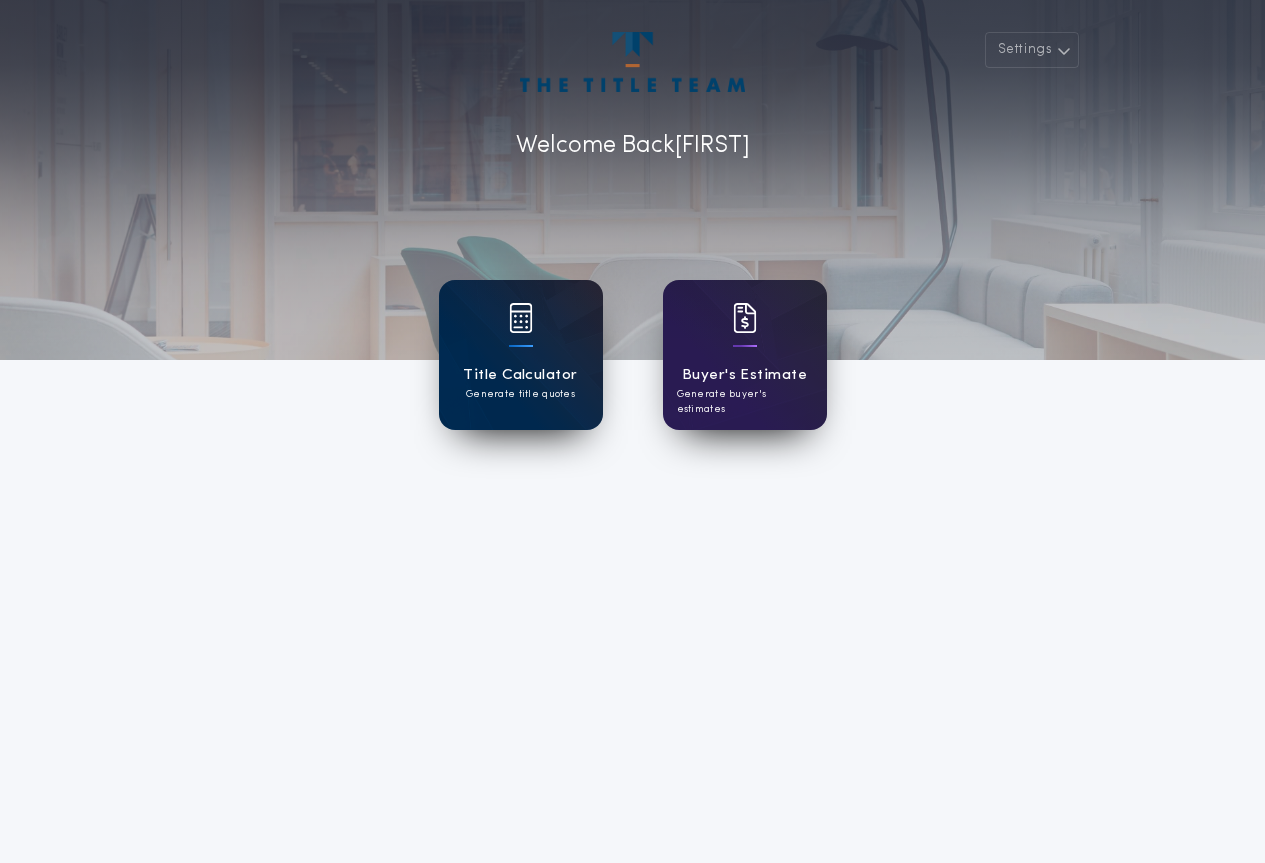 click at bounding box center [521, 331] 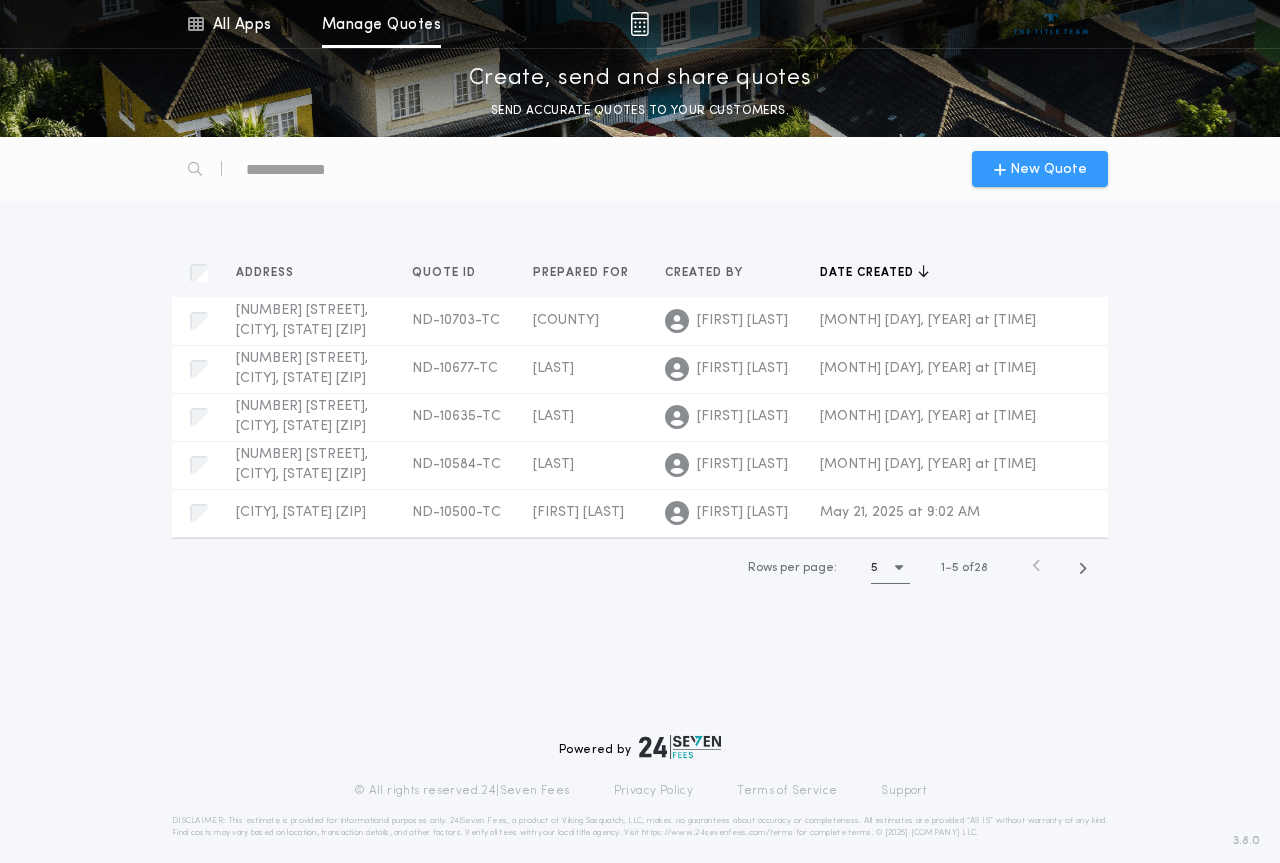 click on "New Quote" at bounding box center [1048, 169] 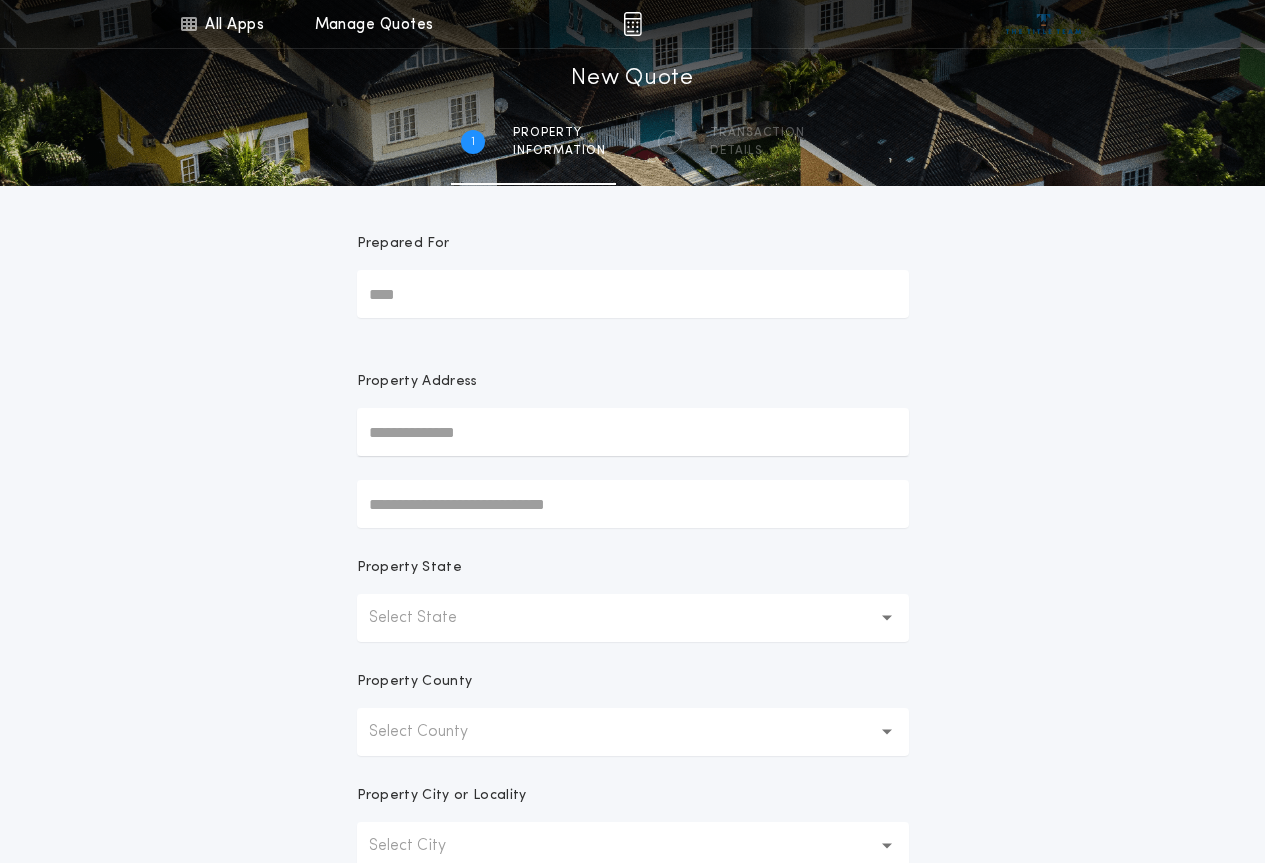 click on "Prepared For" at bounding box center [633, 294] 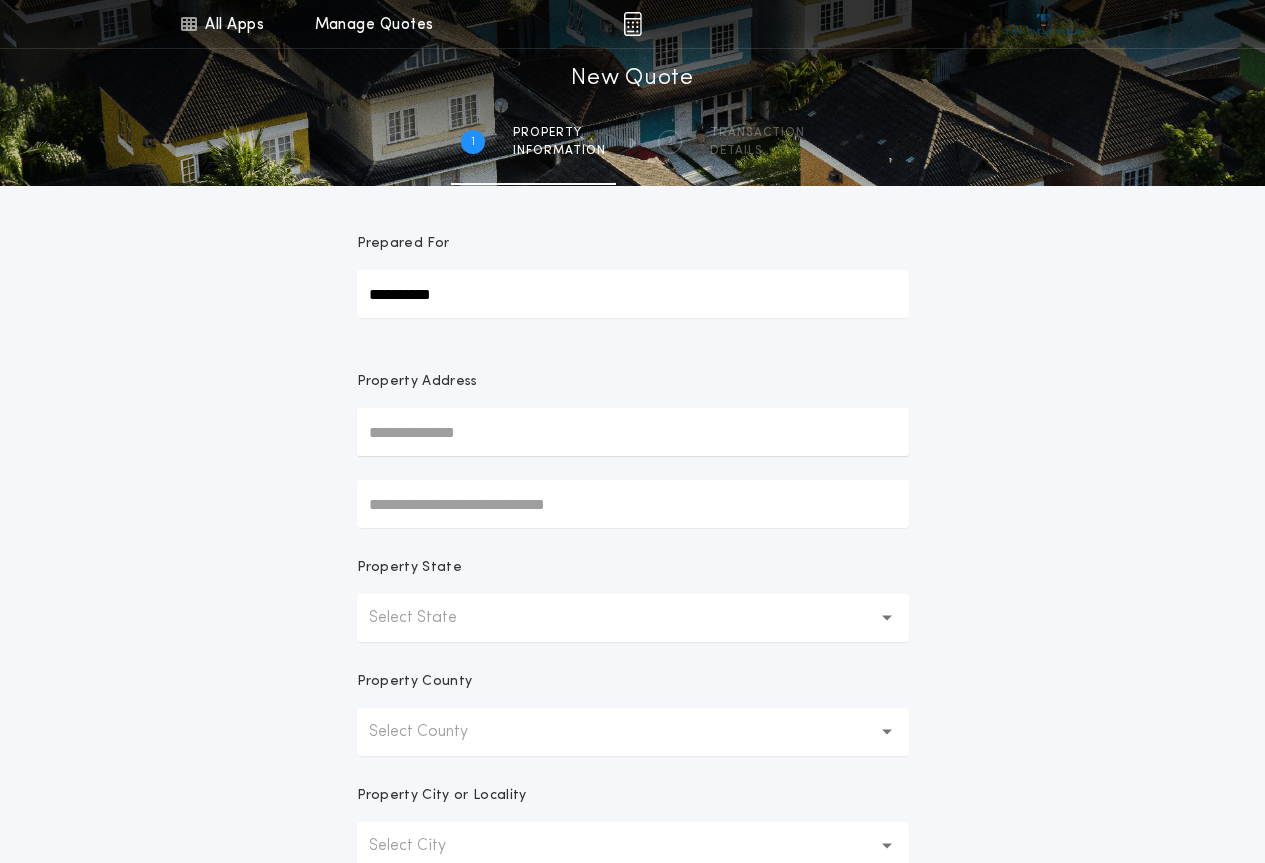 type on "**********" 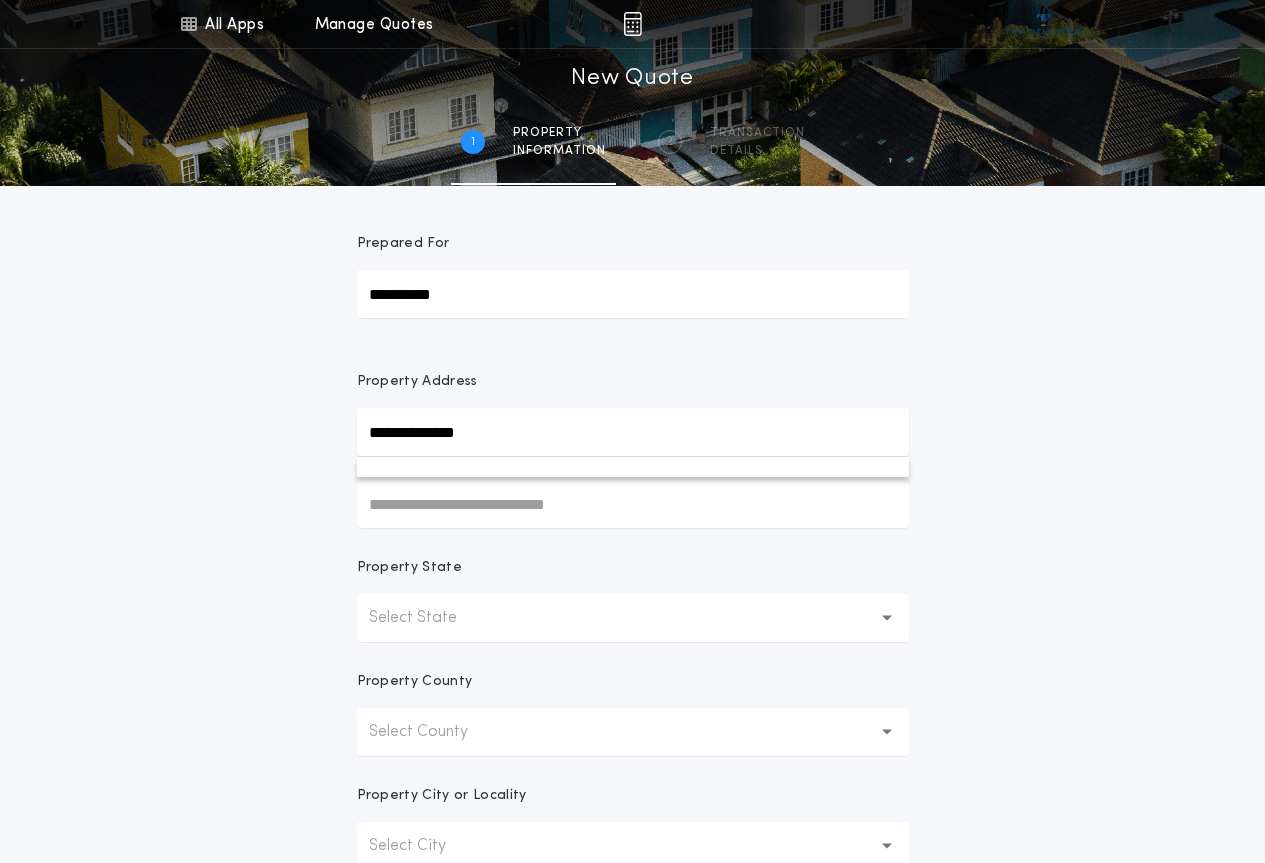 type on "**********" 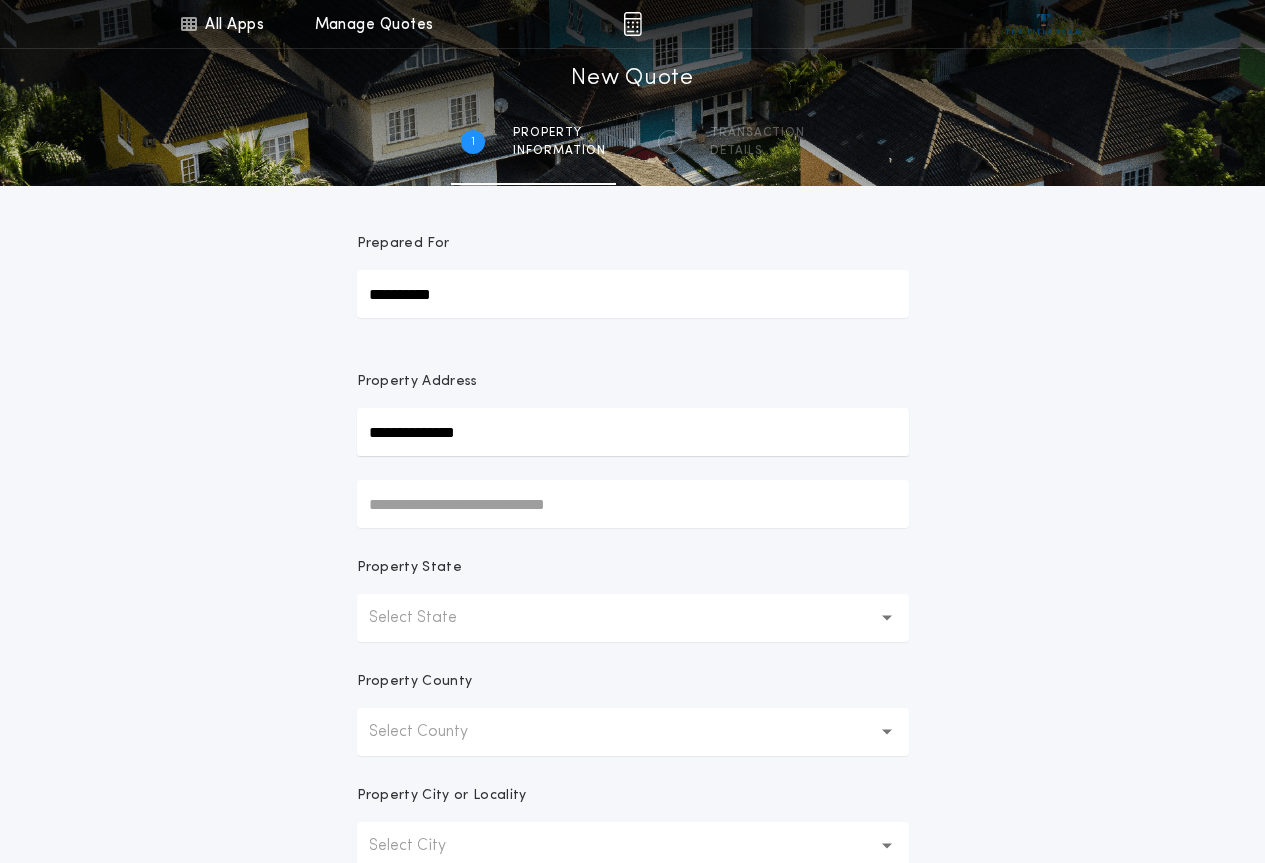 click on "Select State" at bounding box center [633, 618] 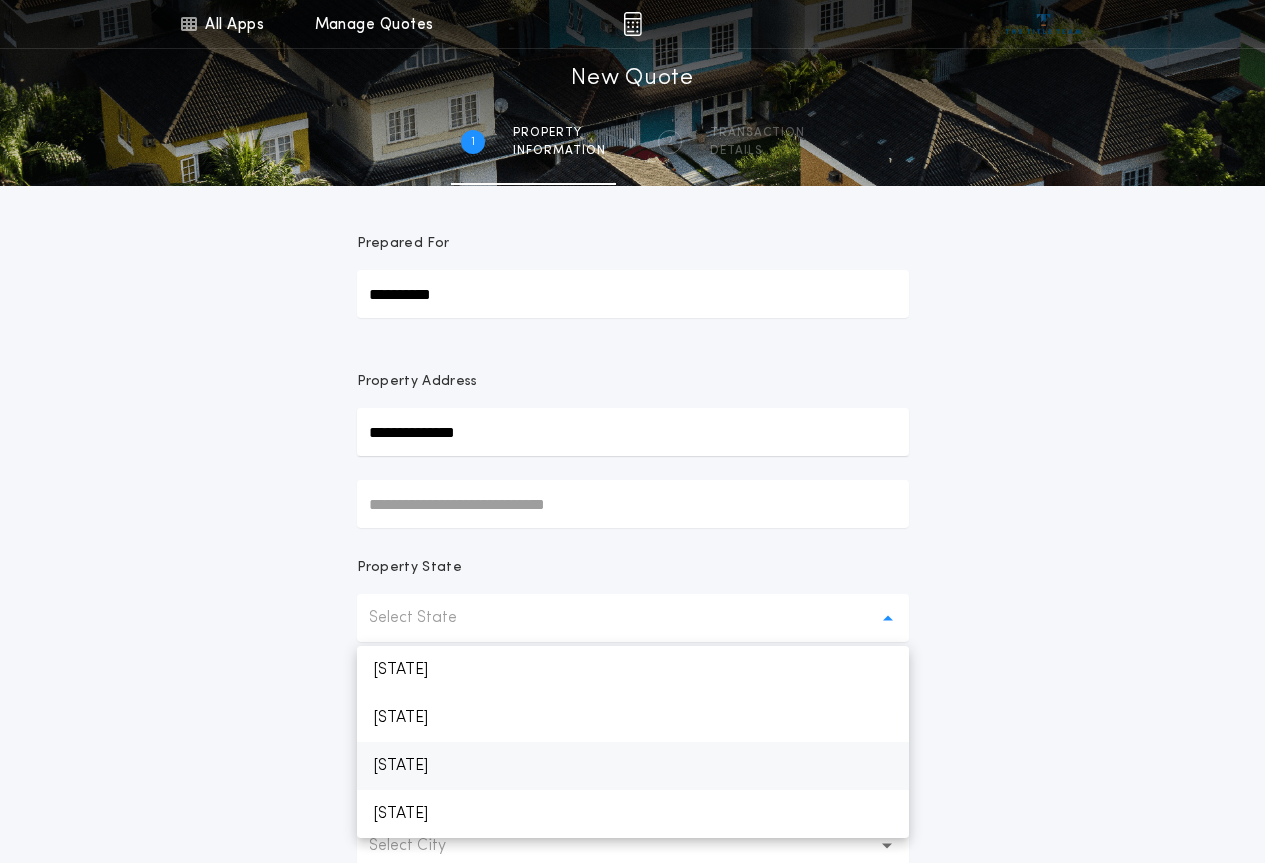 click on "[STATE]" at bounding box center (633, 766) 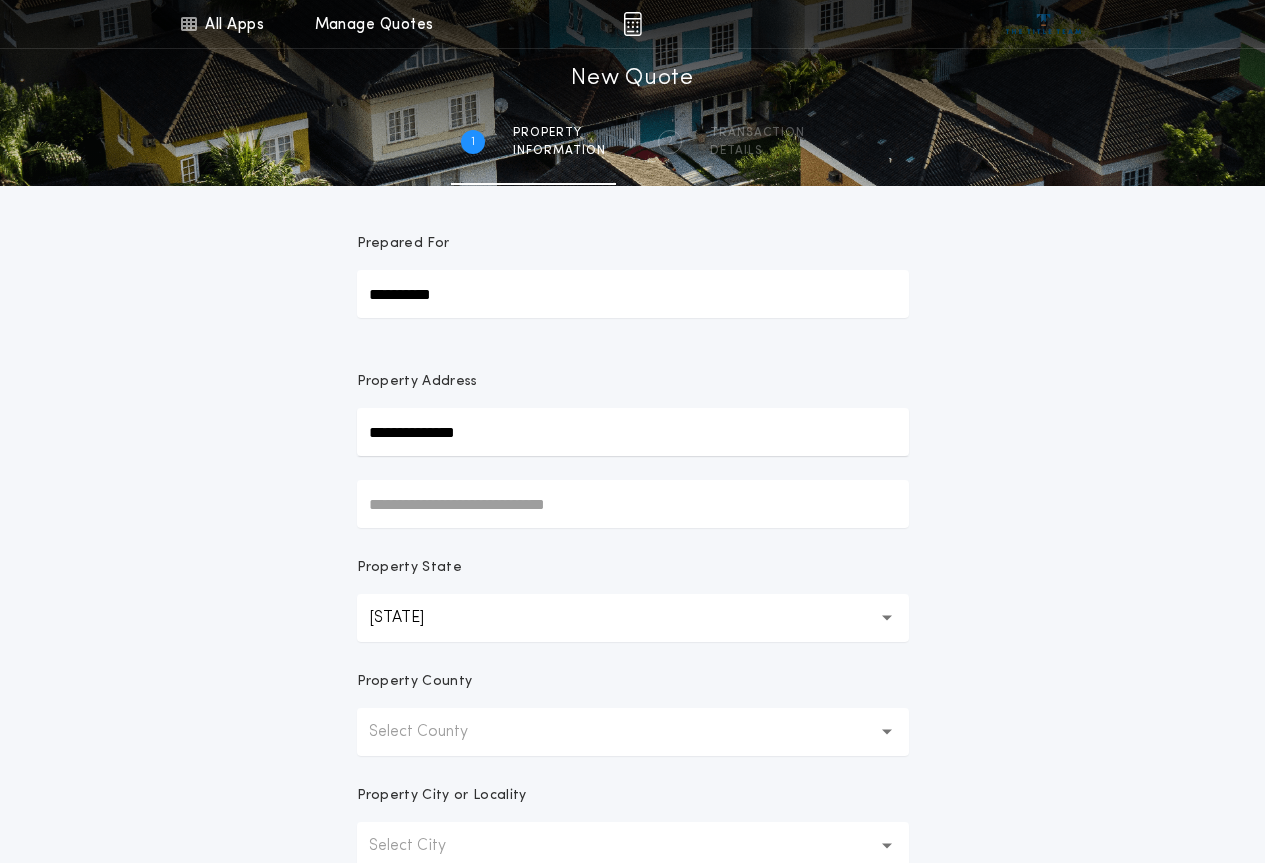 click on "Select County" at bounding box center (633, 732) 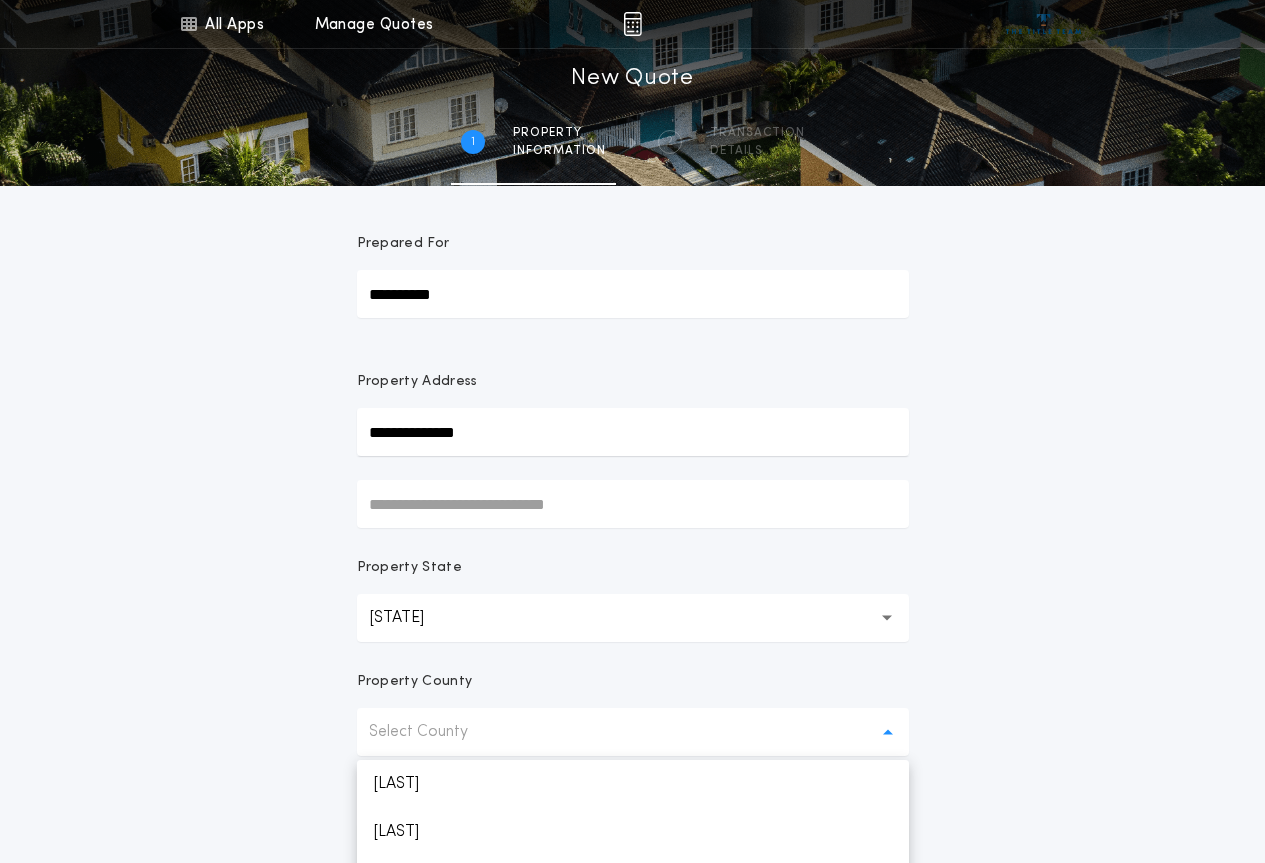 scroll, scrollTop: 400, scrollLeft: 0, axis: vertical 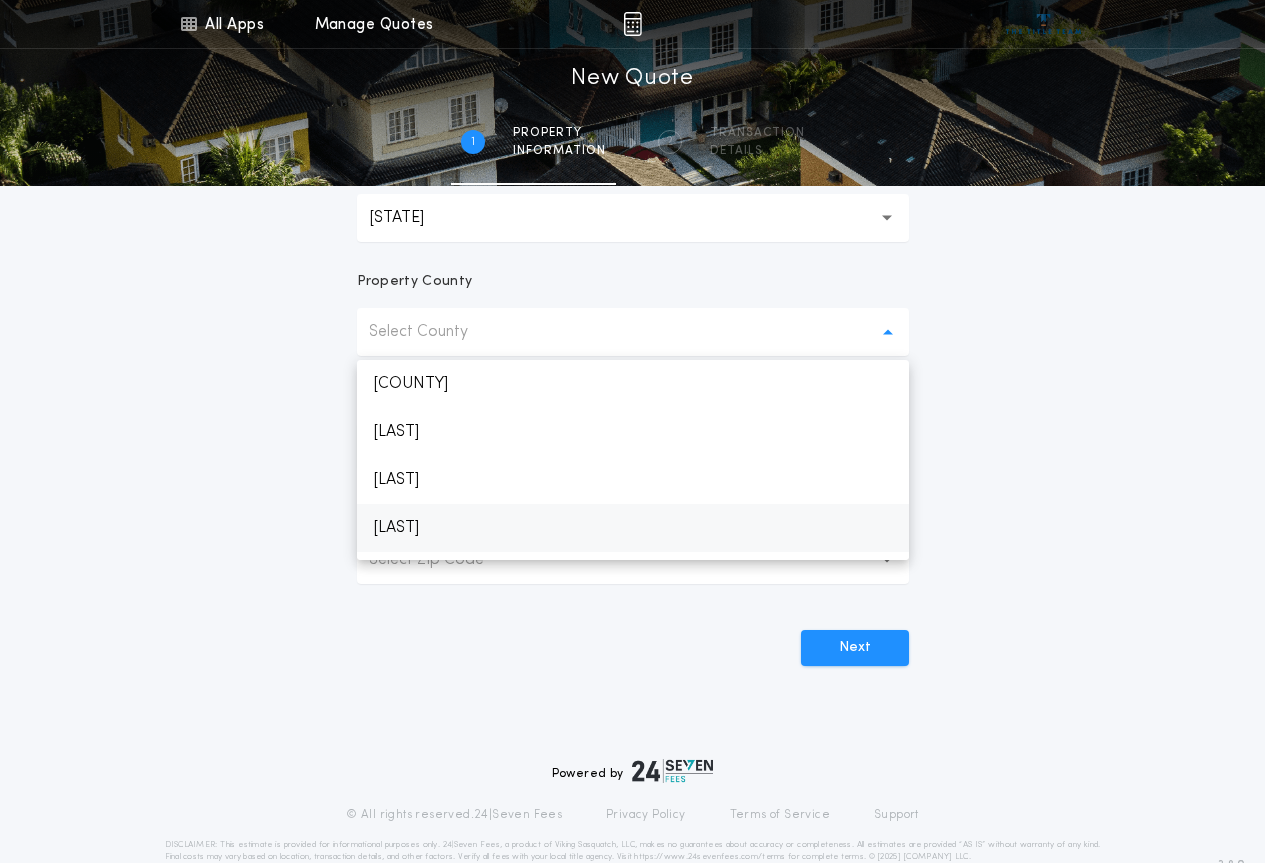 click on "[LAST]" at bounding box center (633, 528) 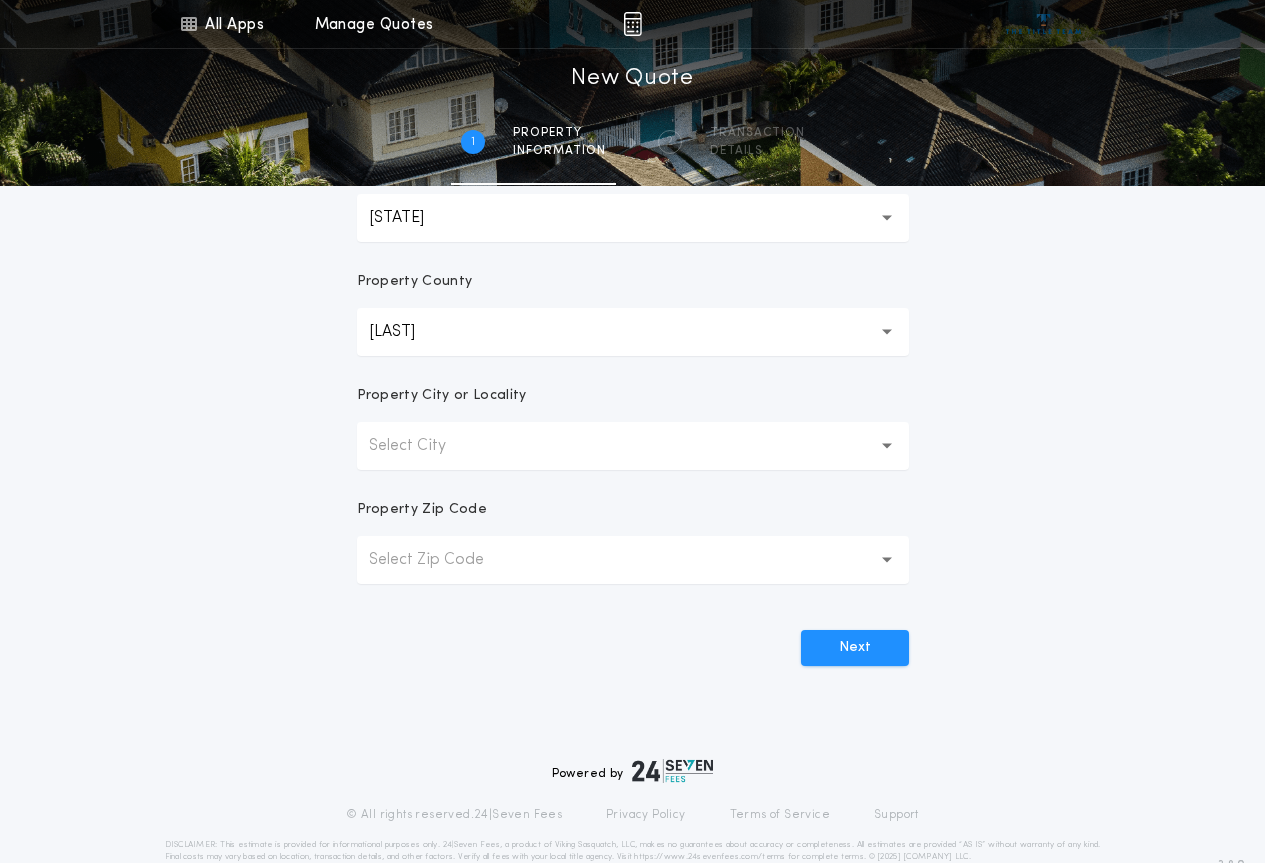 click on "Select City" at bounding box center [633, 446] 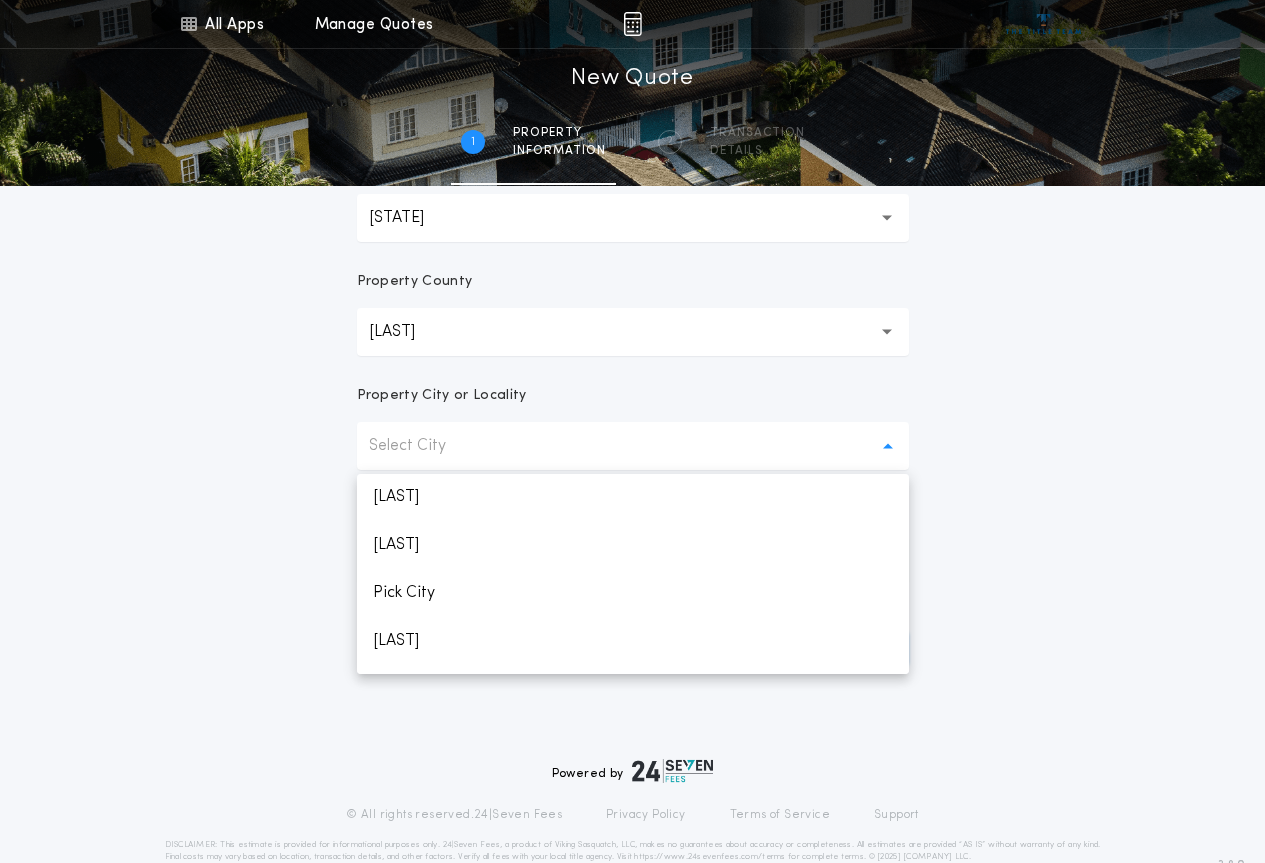 scroll, scrollTop: 39, scrollLeft: 0, axis: vertical 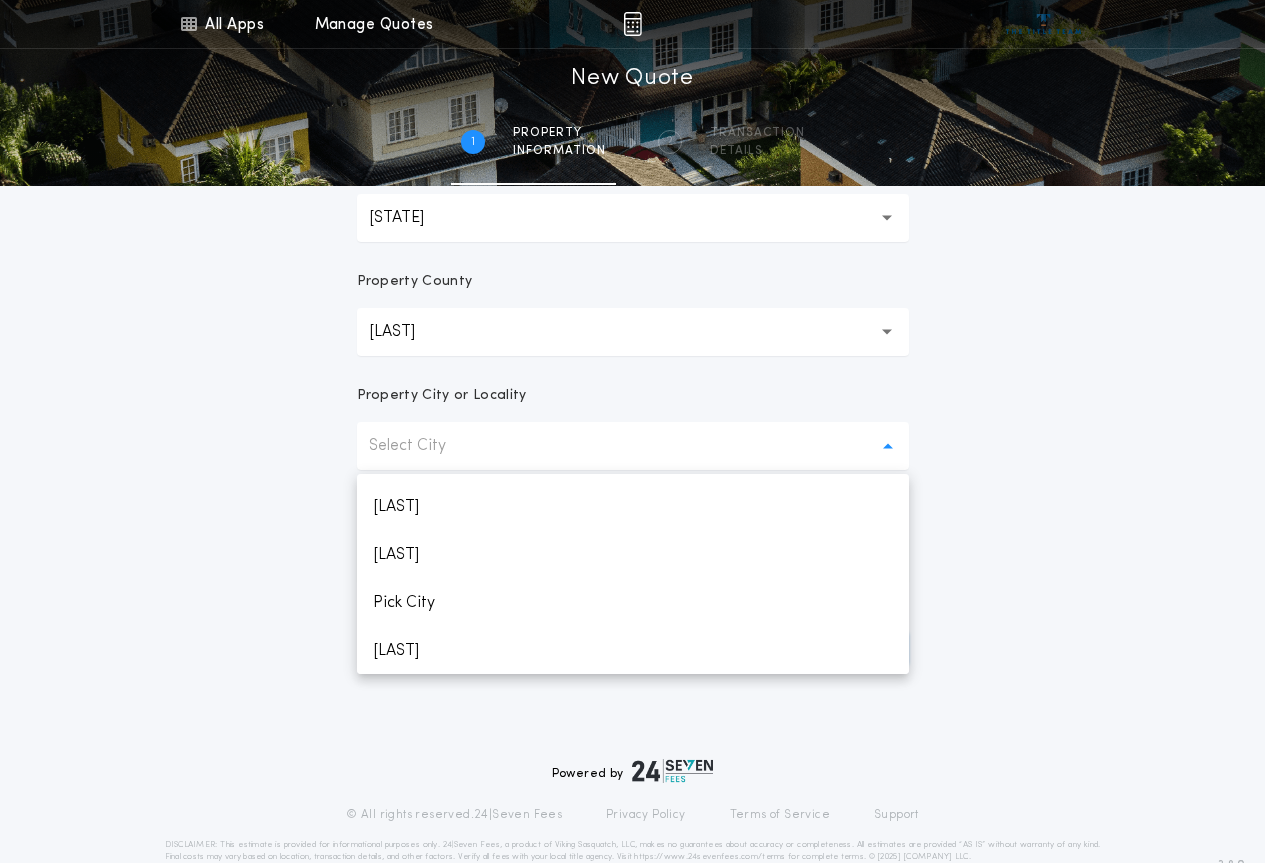 click on "Select City" at bounding box center [633, 446] 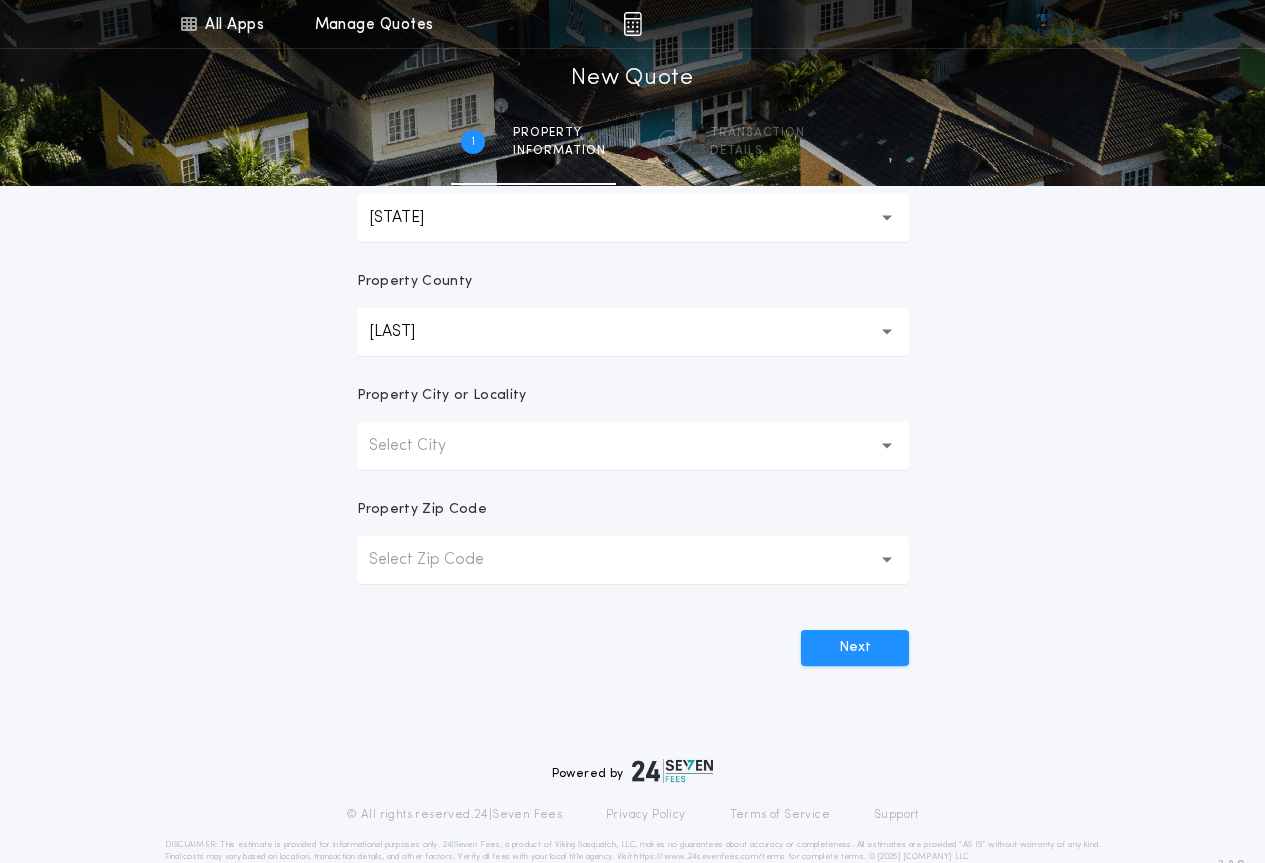 click on "[LAST] ******" at bounding box center [633, 332] 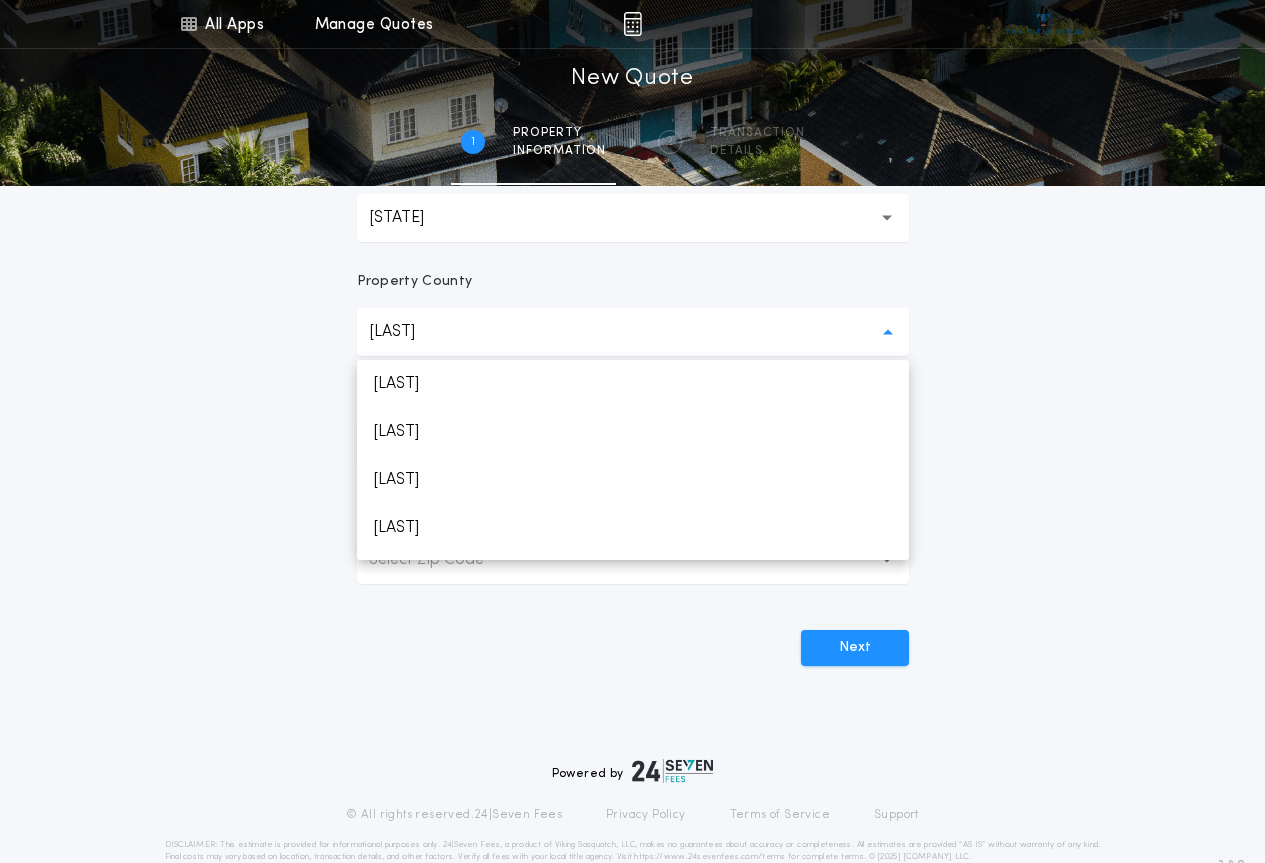 scroll, scrollTop: 1192, scrollLeft: 0, axis: vertical 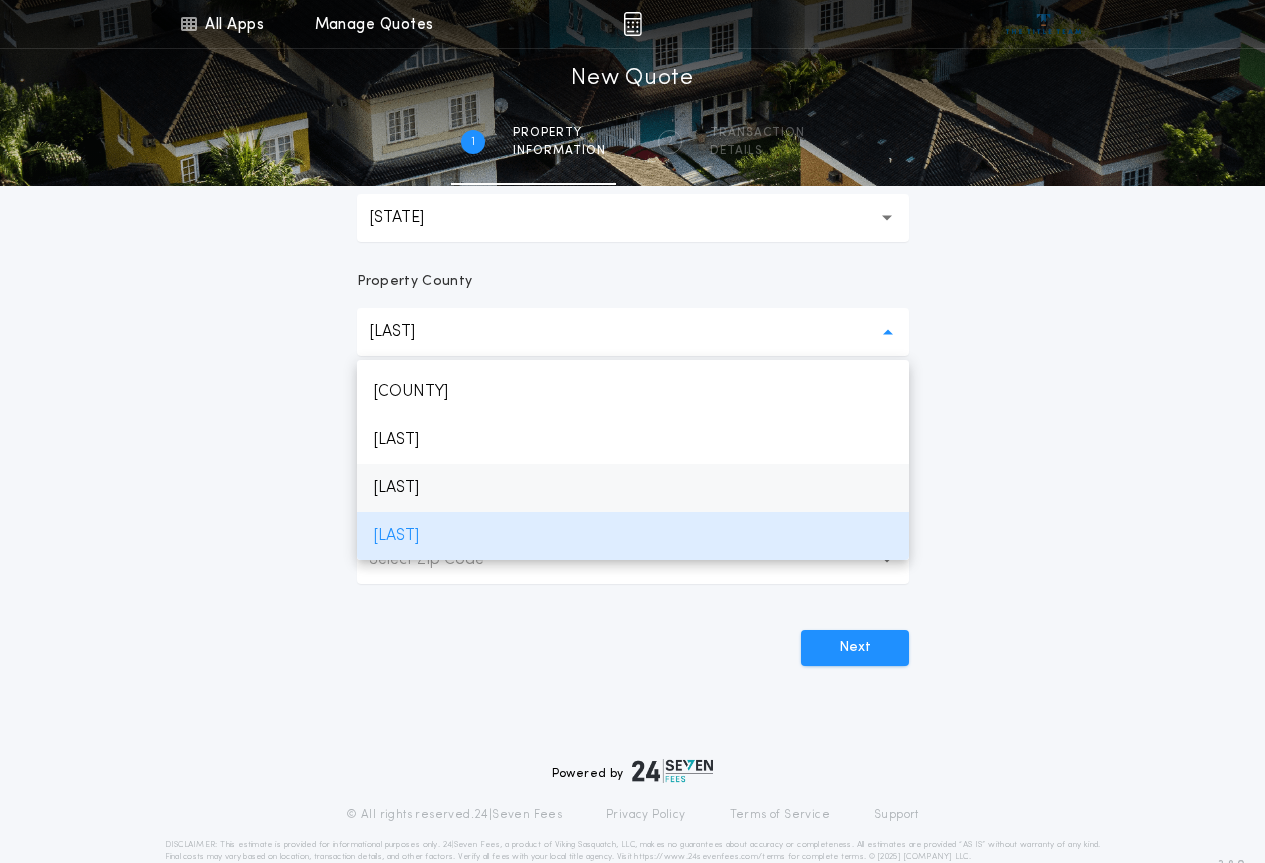 click on "[LAST]" at bounding box center [633, 488] 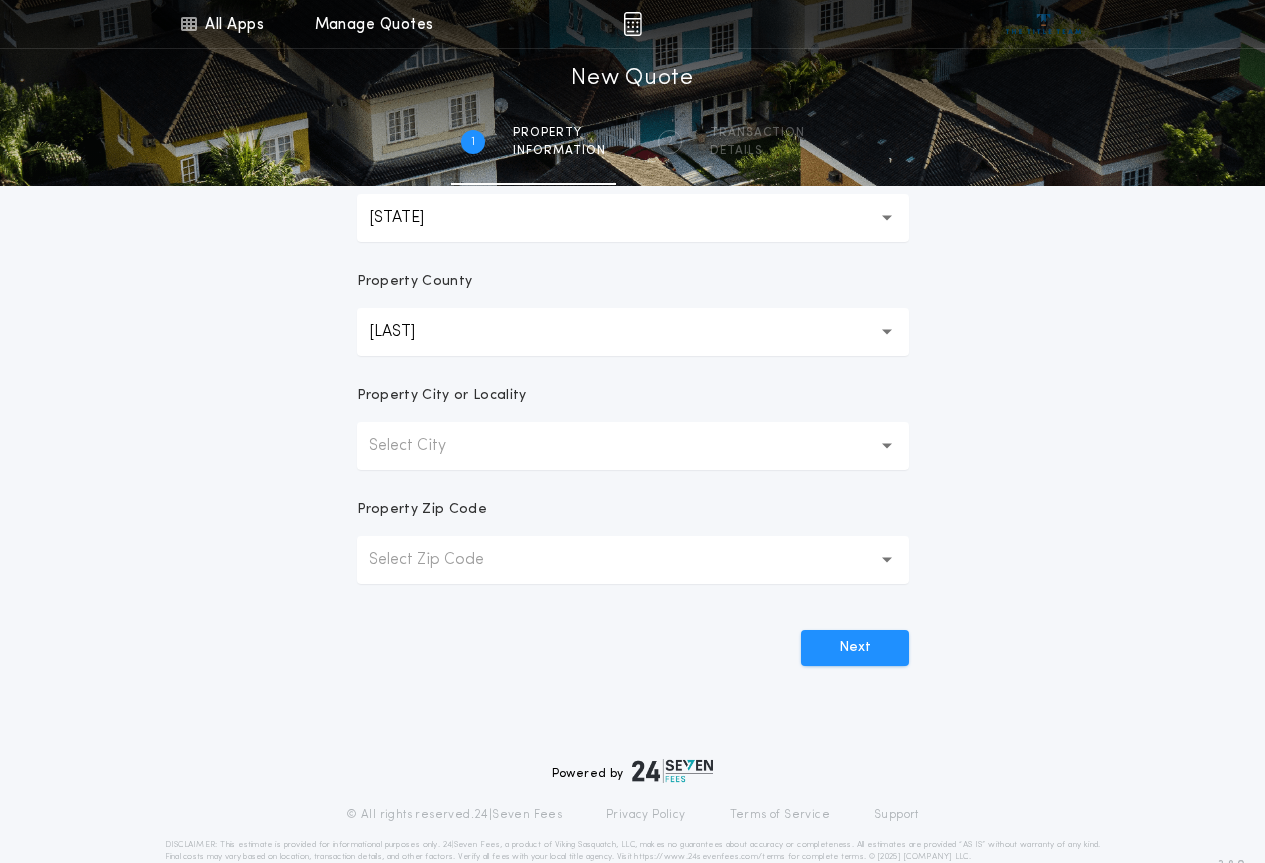 click on "Select City" at bounding box center [633, 446] 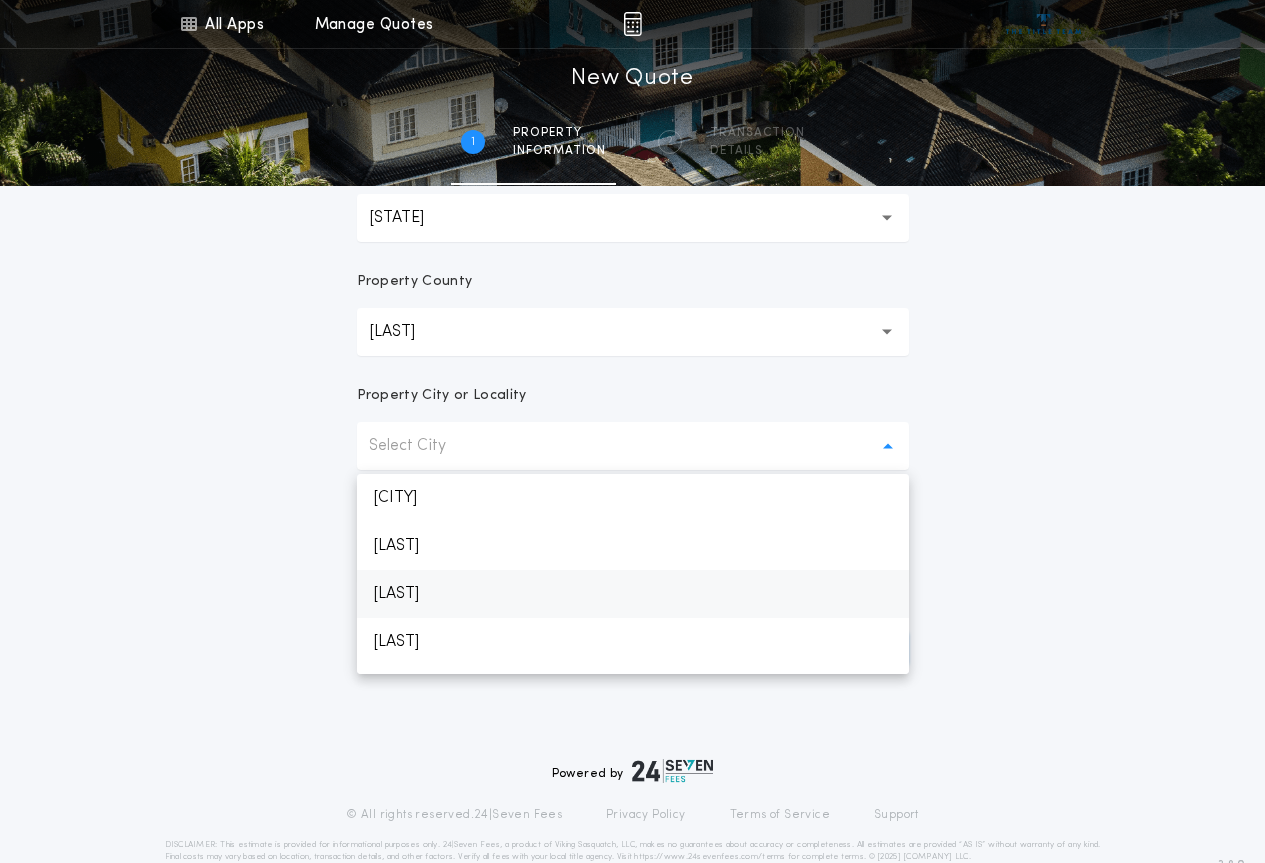 scroll, scrollTop: 300, scrollLeft: 0, axis: vertical 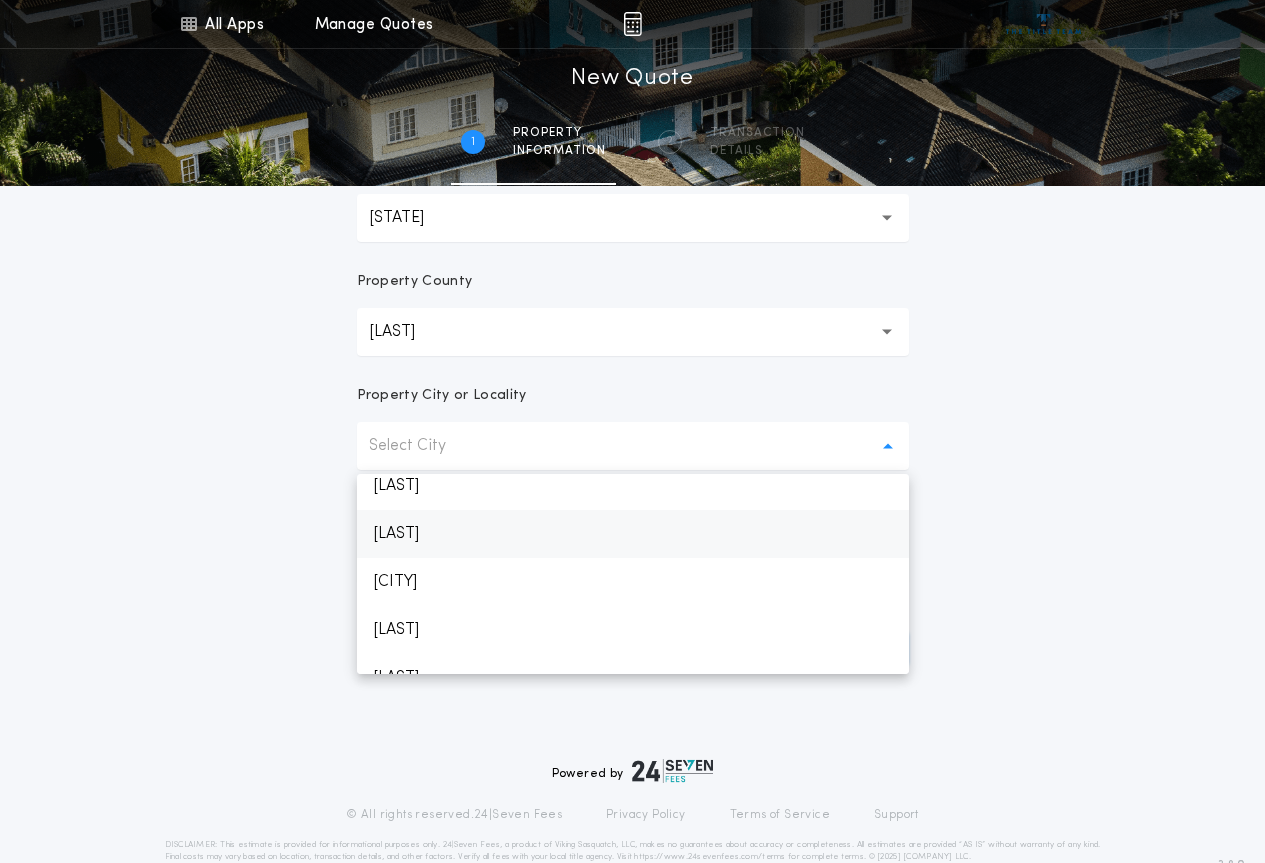 click on "[LAST]" at bounding box center (633, 534) 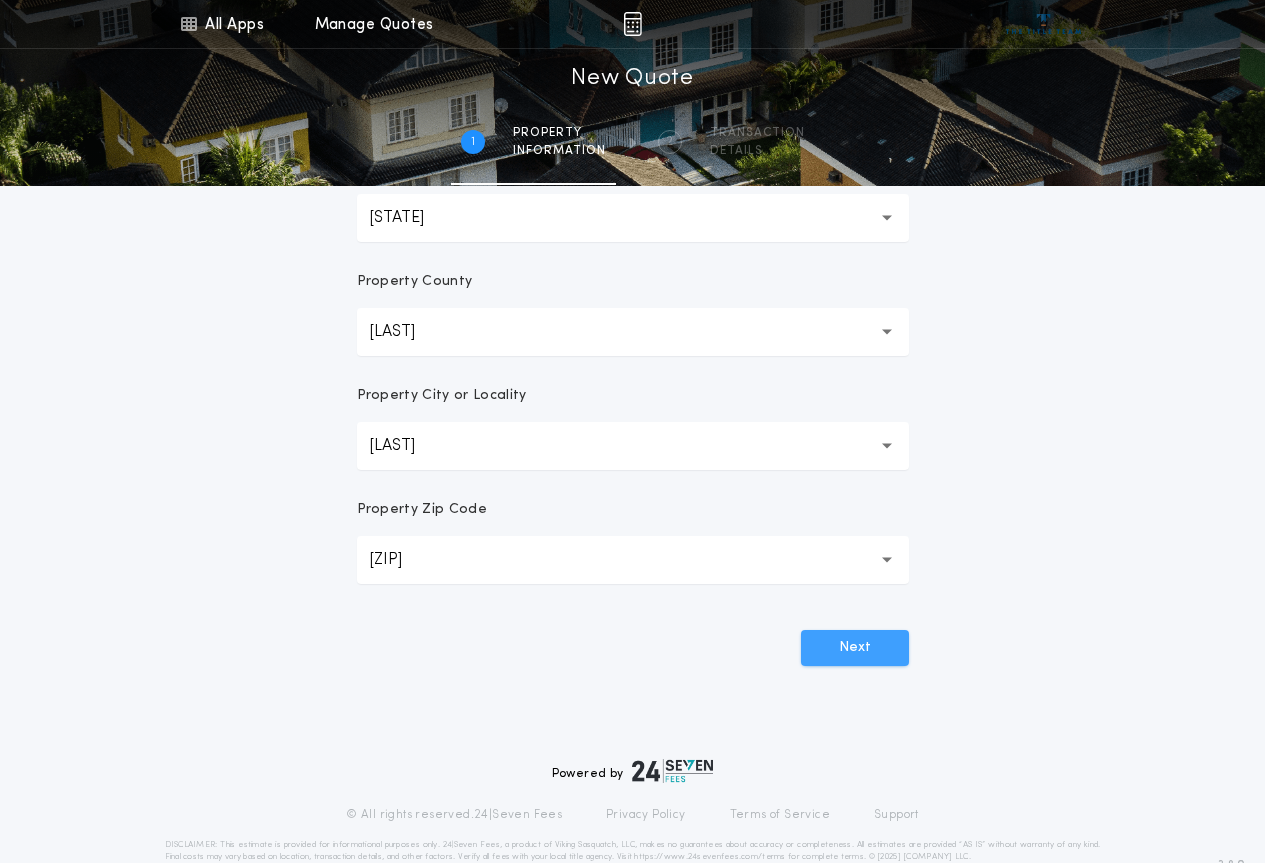 click on "Next" at bounding box center (855, 648) 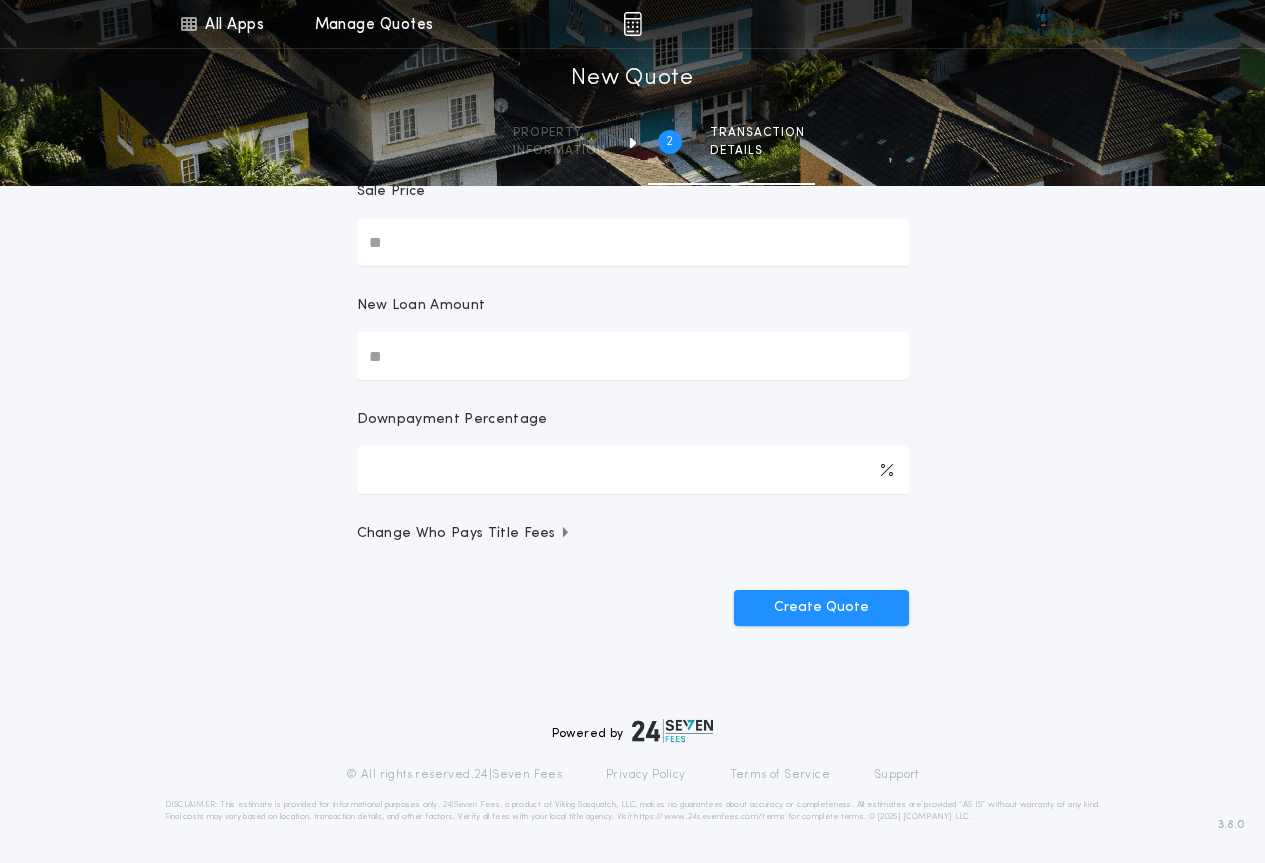 scroll, scrollTop: 0, scrollLeft: 0, axis: both 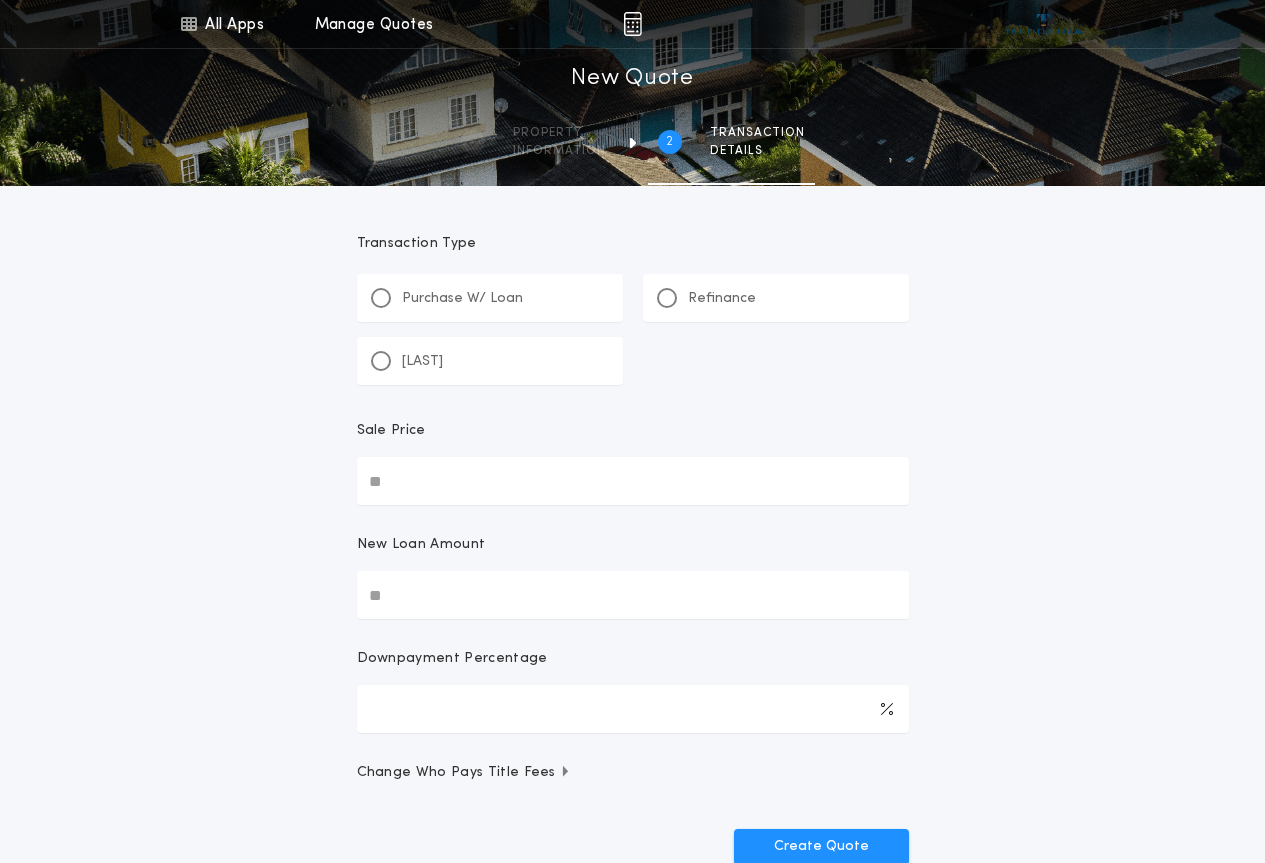 click on "Purchase W/ Loan" at bounding box center [462, 299] 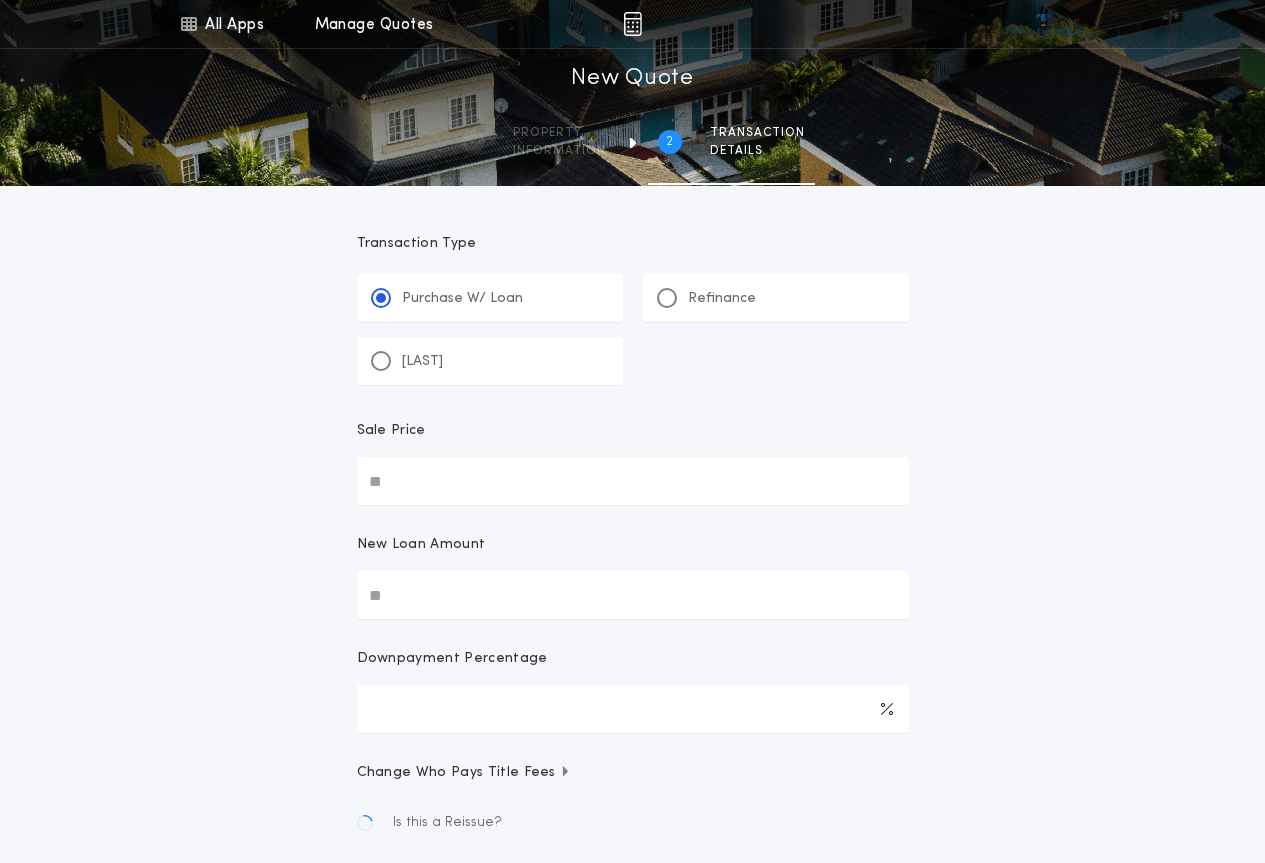 click on "Sale Price" at bounding box center [633, 481] 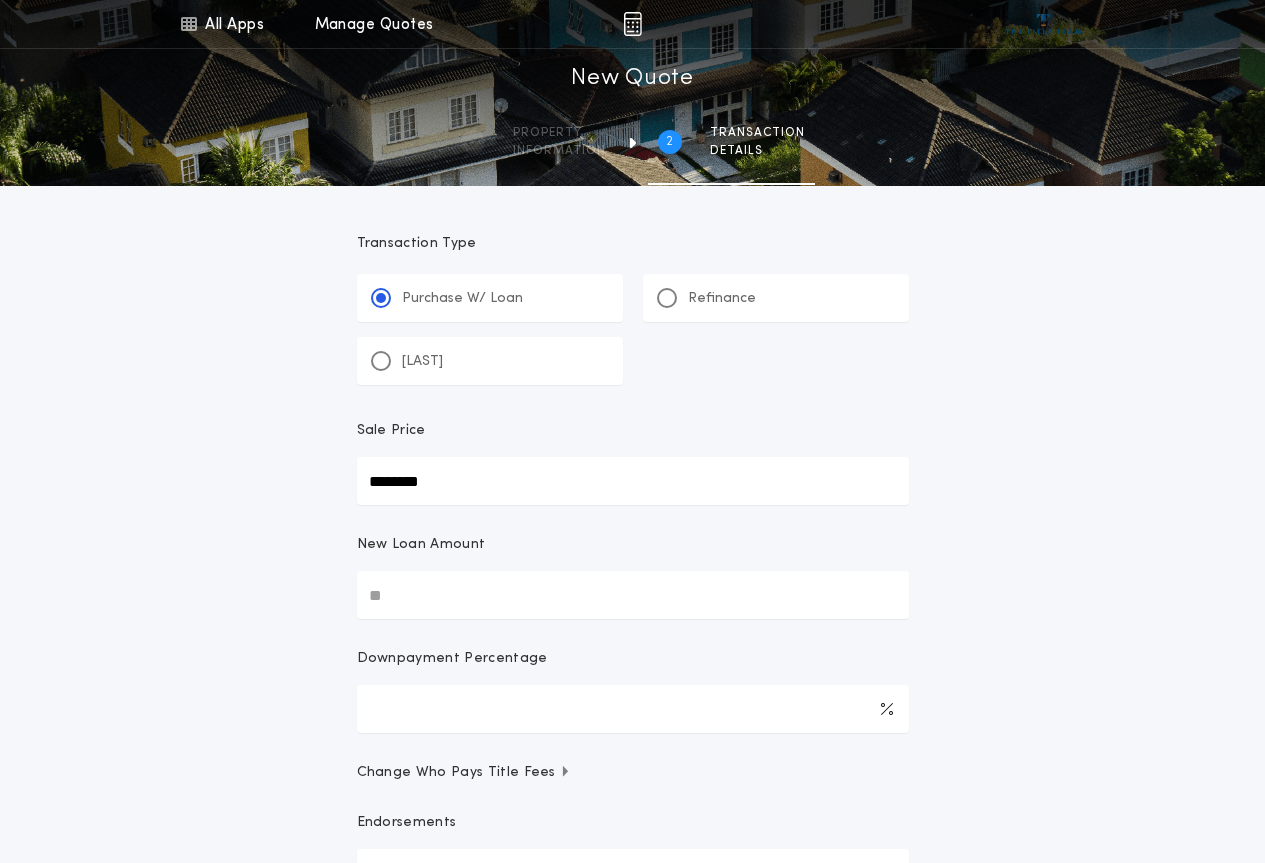 type on "********" 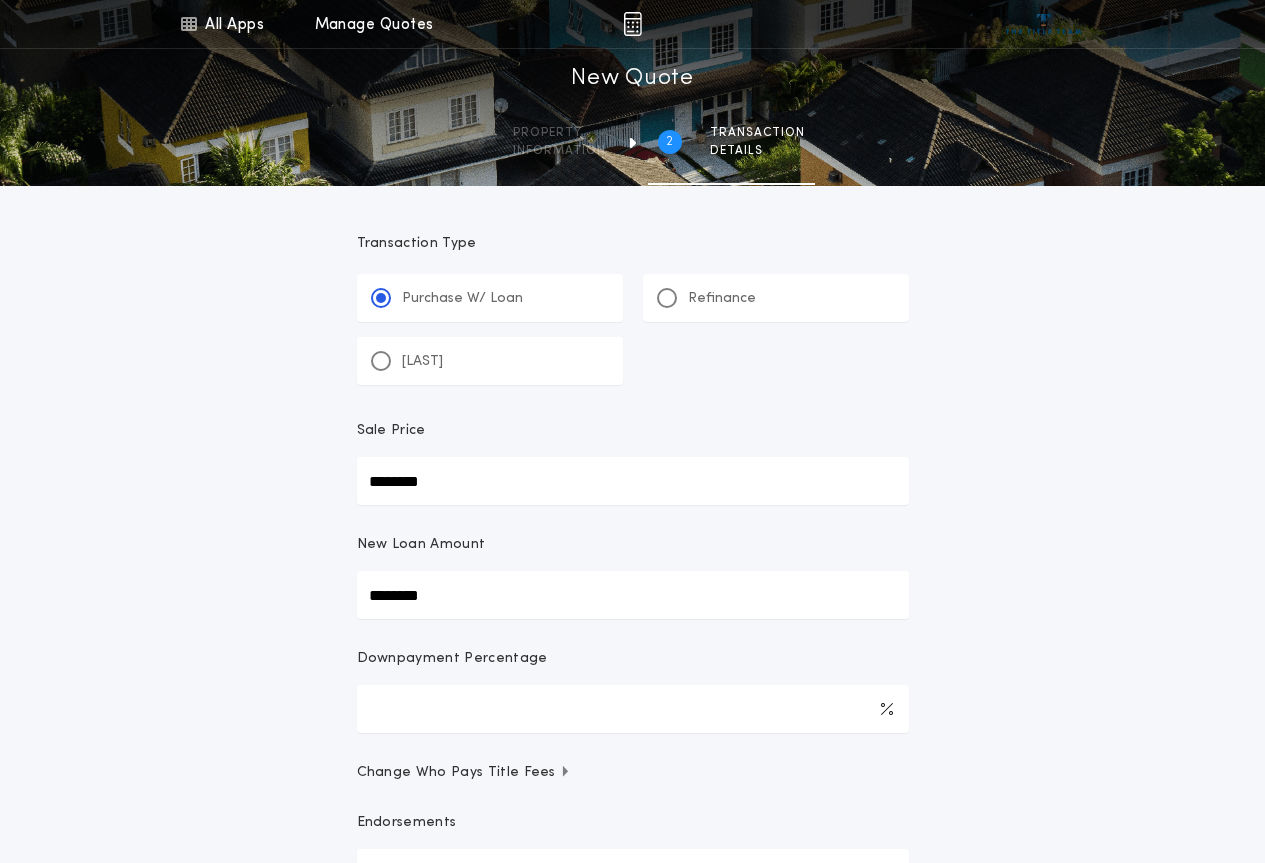 type on "********" 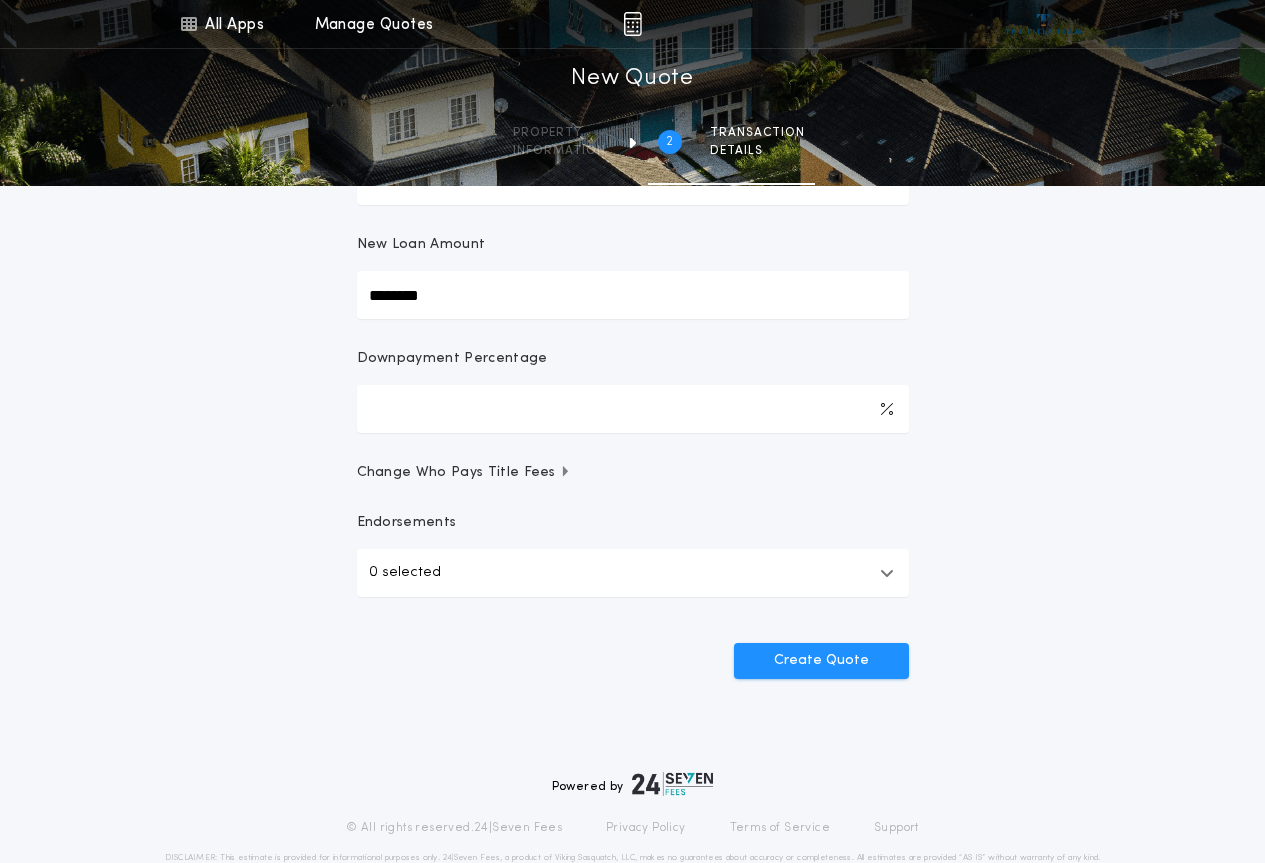 click on "Change Who Pays Title Fees" at bounding box center (464, 473) 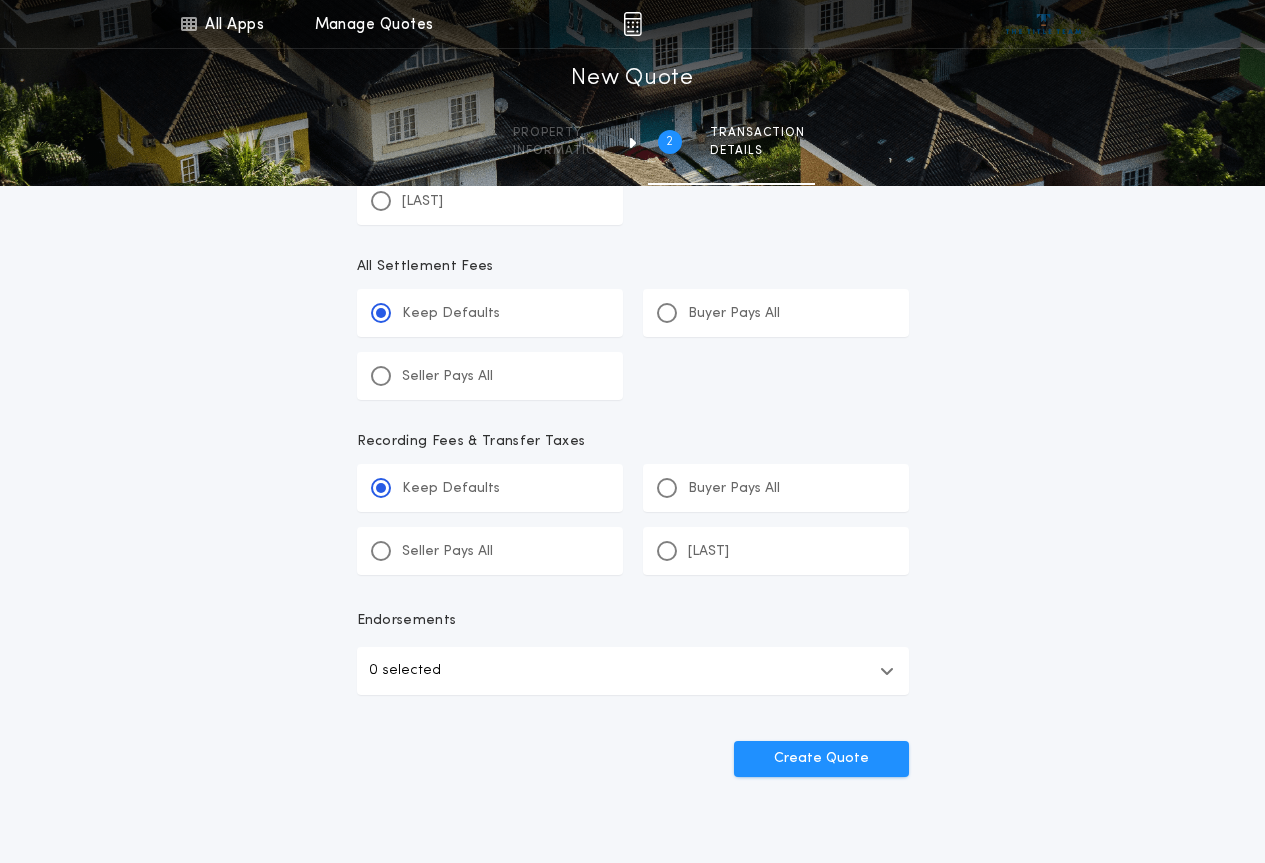 scroll, scrollTop: 1000, scrollLeft: 0, axis: vertical 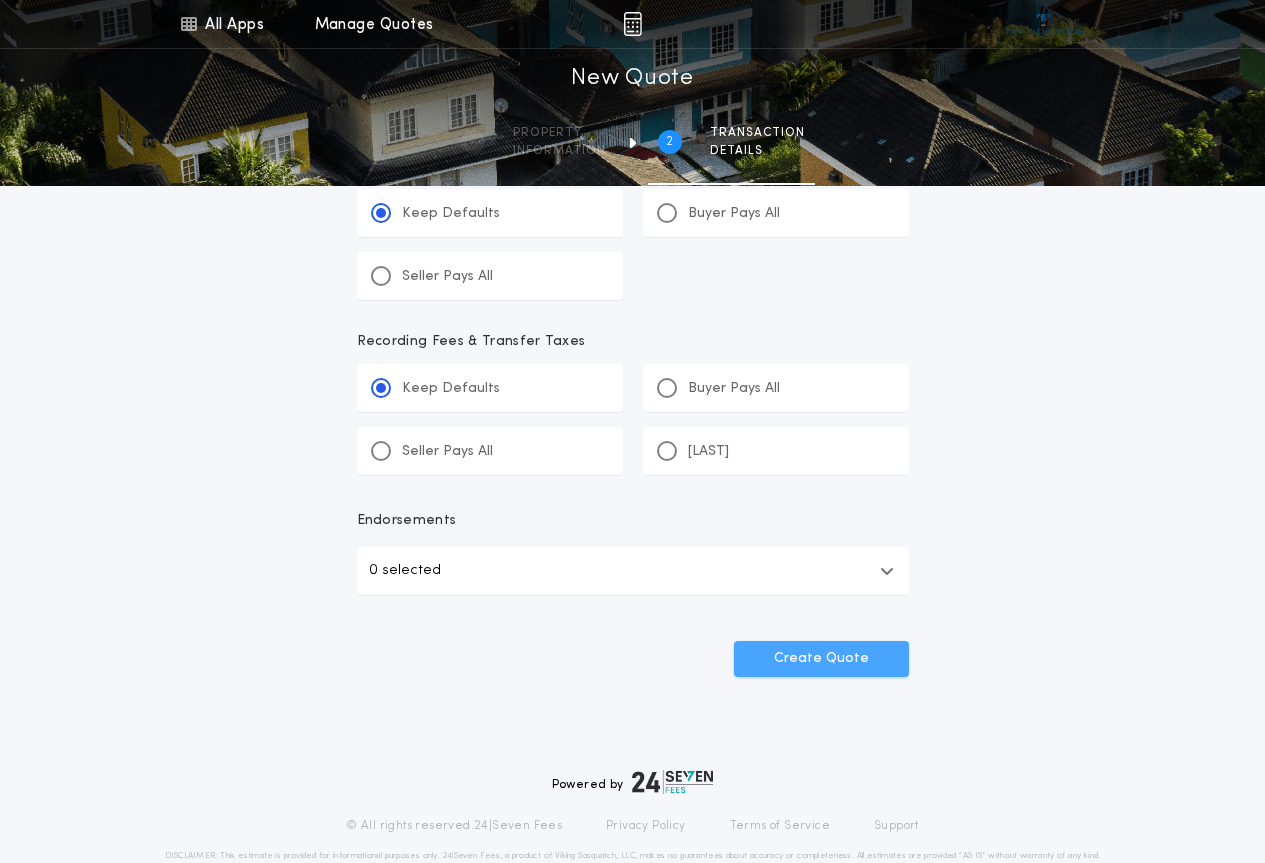 click on "Create Quote" at bounding box center [821, 659] 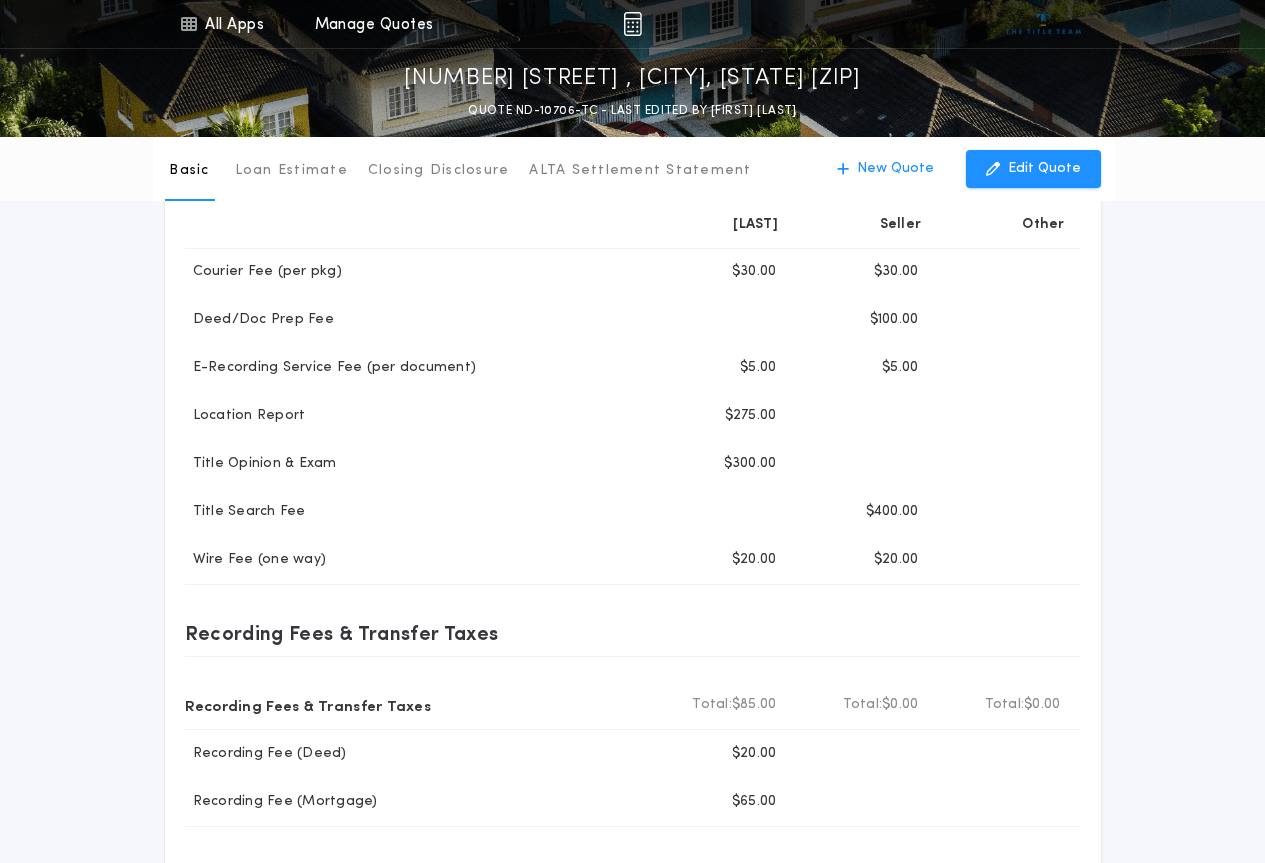 scroll, scrollTop: 100, scrollLeft: 0, axis: vertical 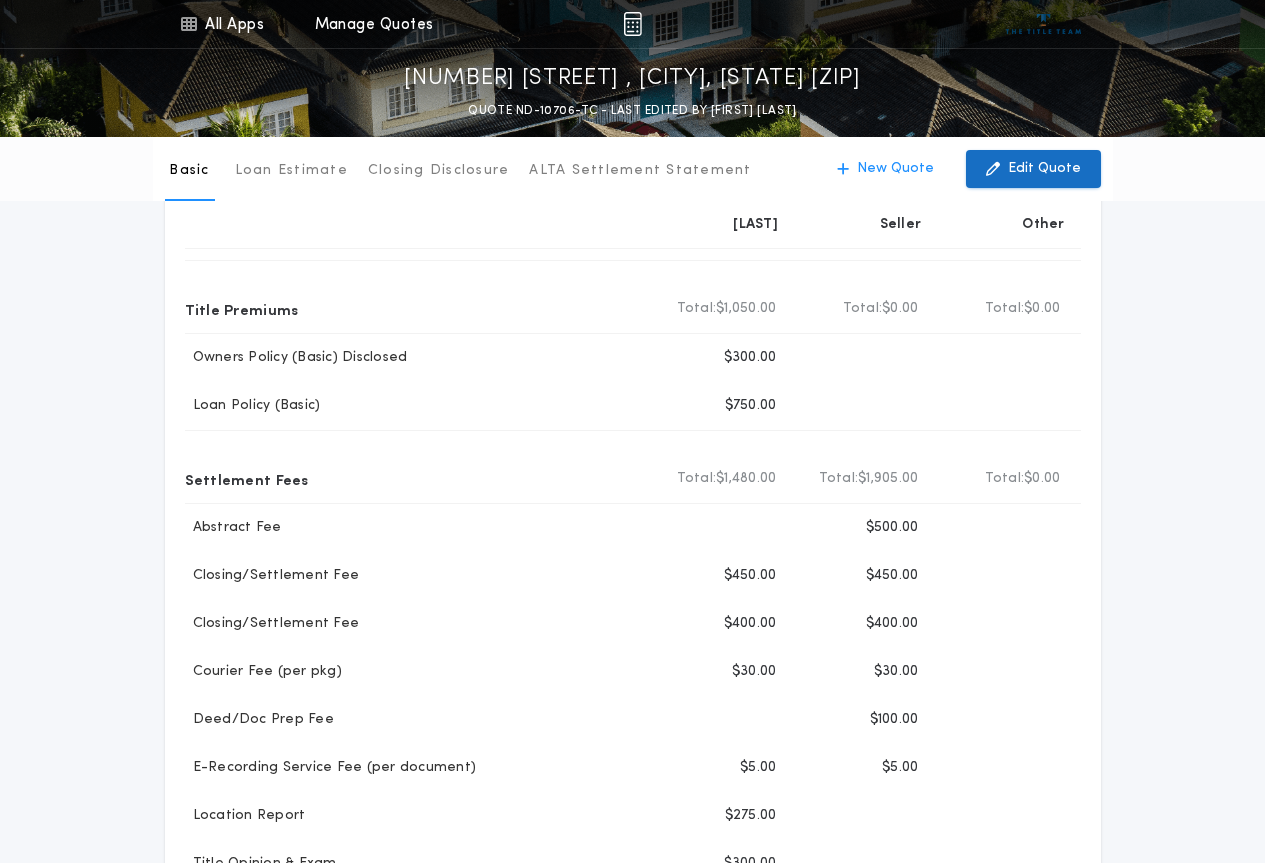 click on "Edit Quote" at bounding box center [1033, 169] 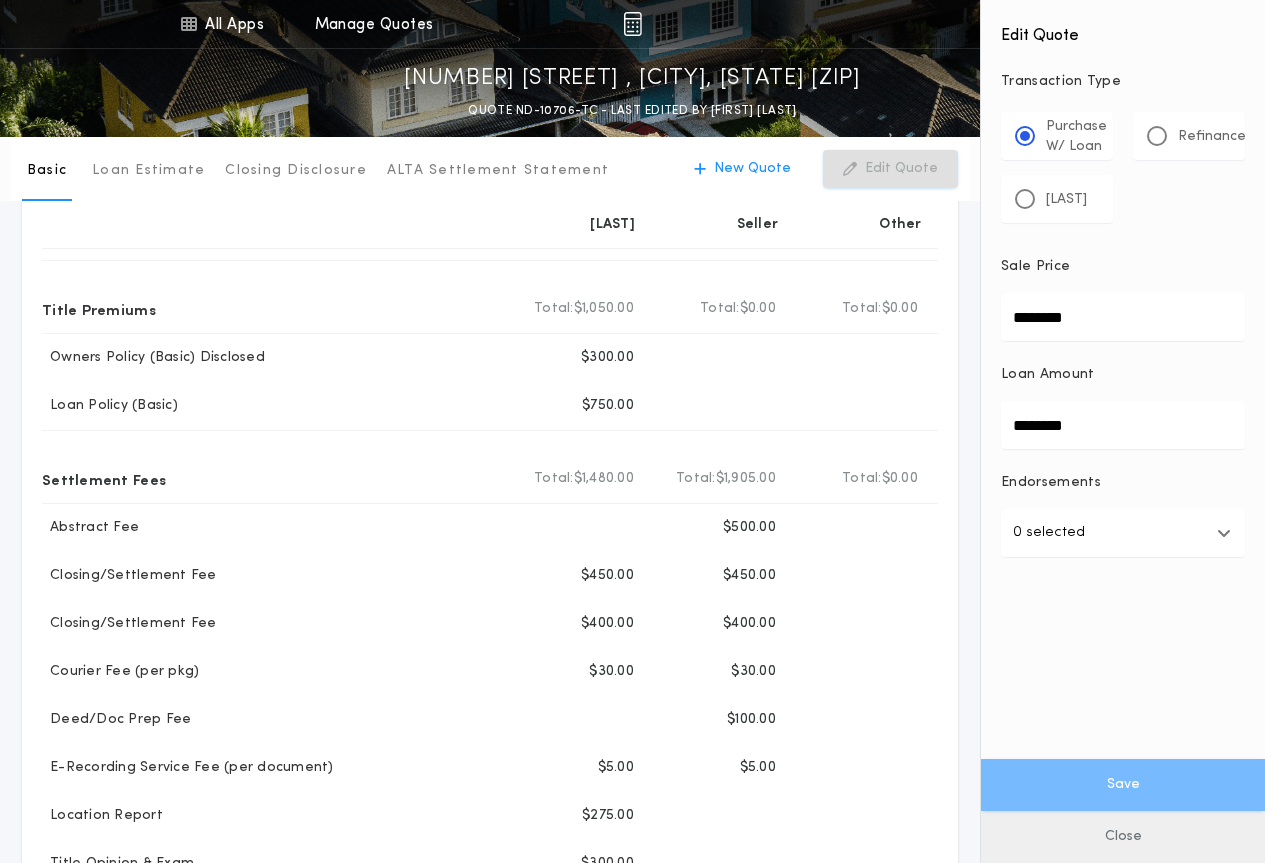 click on "Close" at bounding box center [1123, 837] 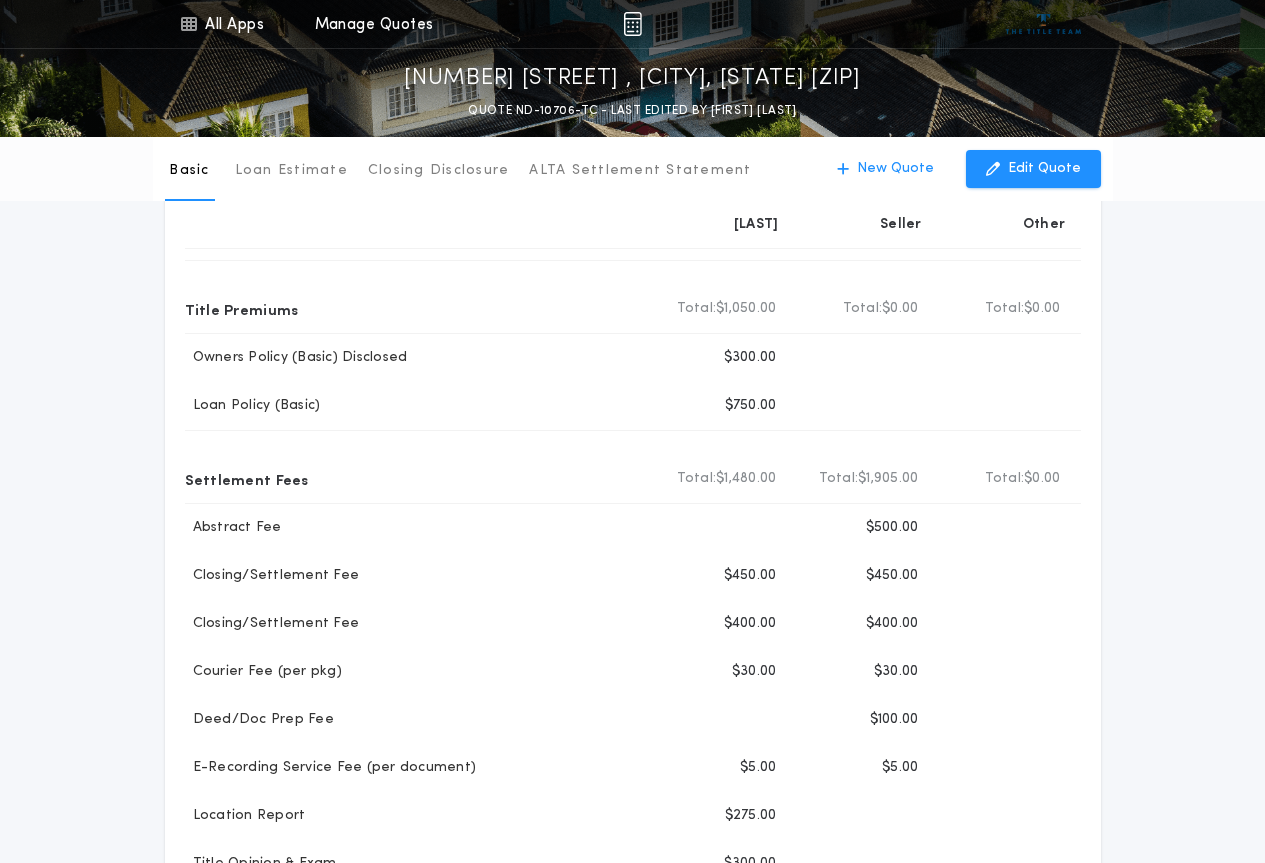 scroll, scrollTop: 0, scrollLeft: 0, axis: both 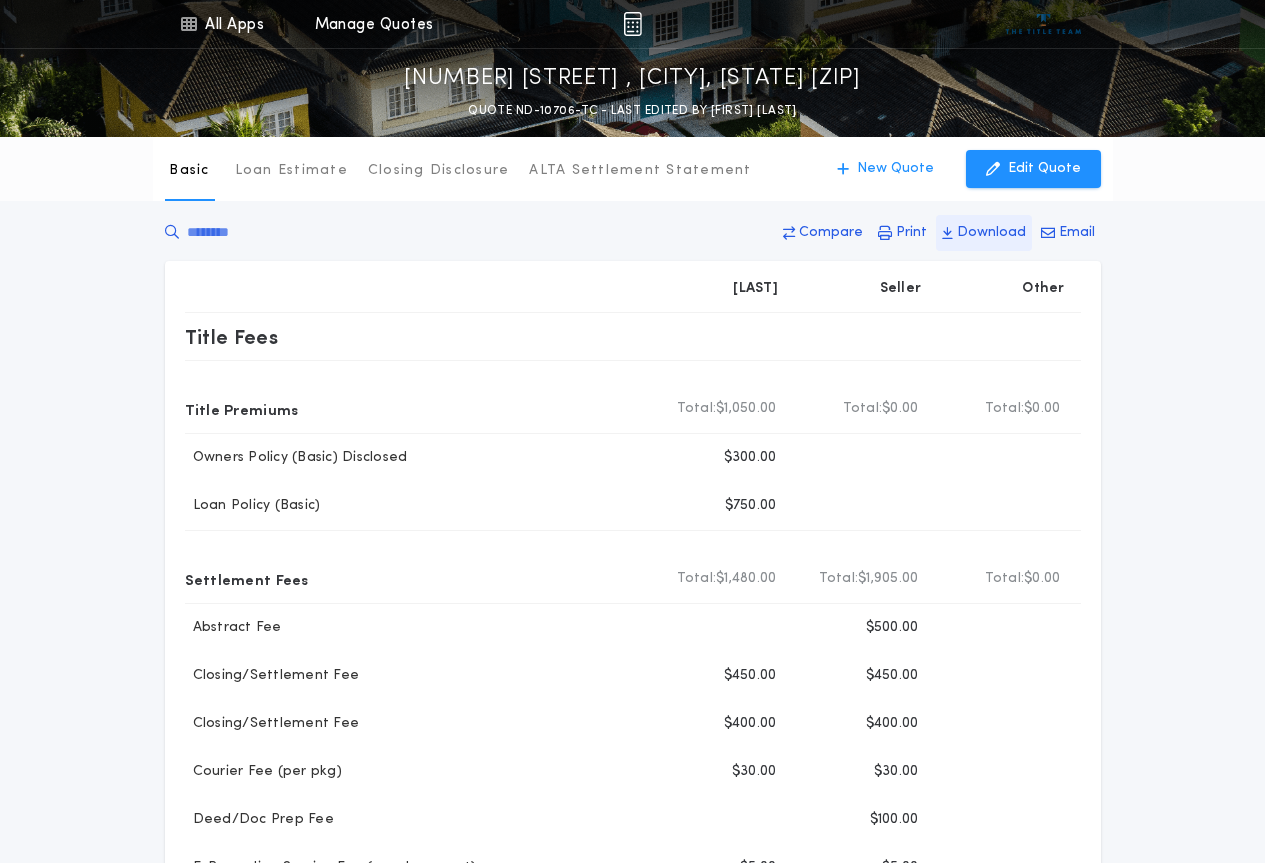 click on "Download" at bounding box center (831, 233) 